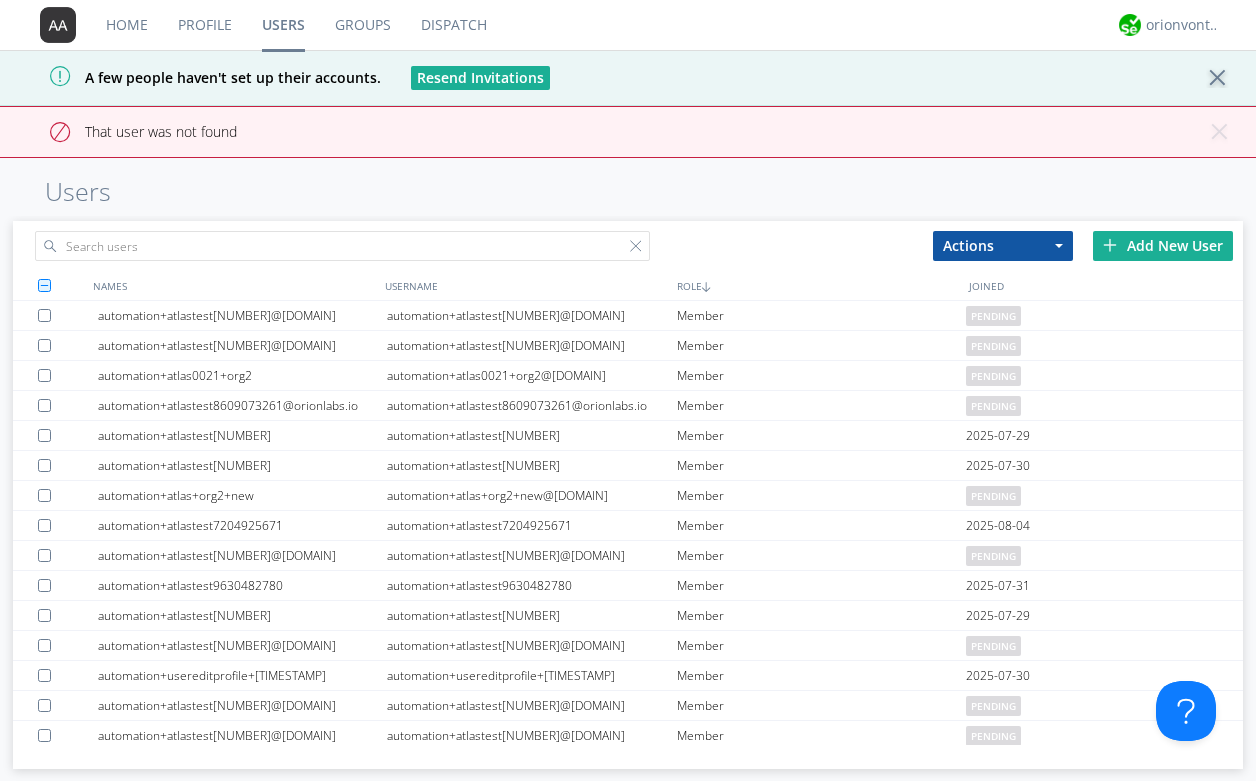 scroll, scrollTop: 0, scrollLeft: 0, axis: both 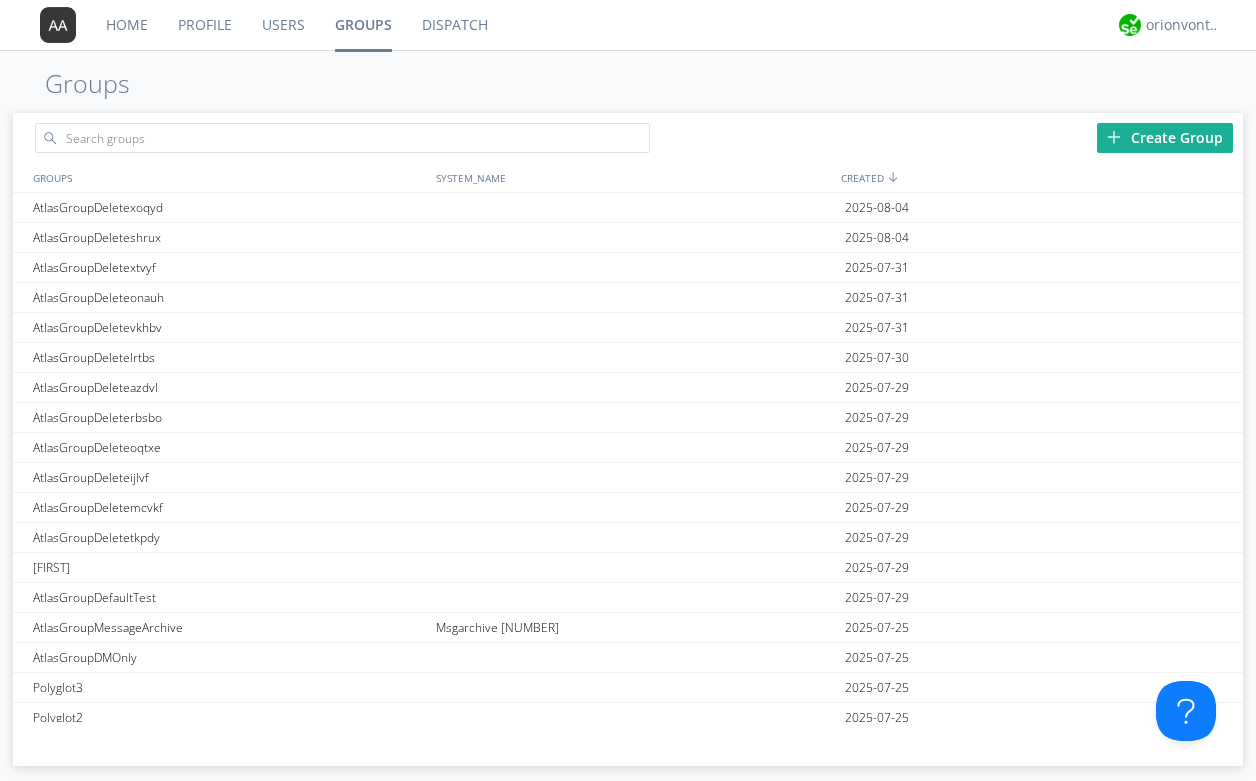 click on "Users" at bounding box center [283, 25] 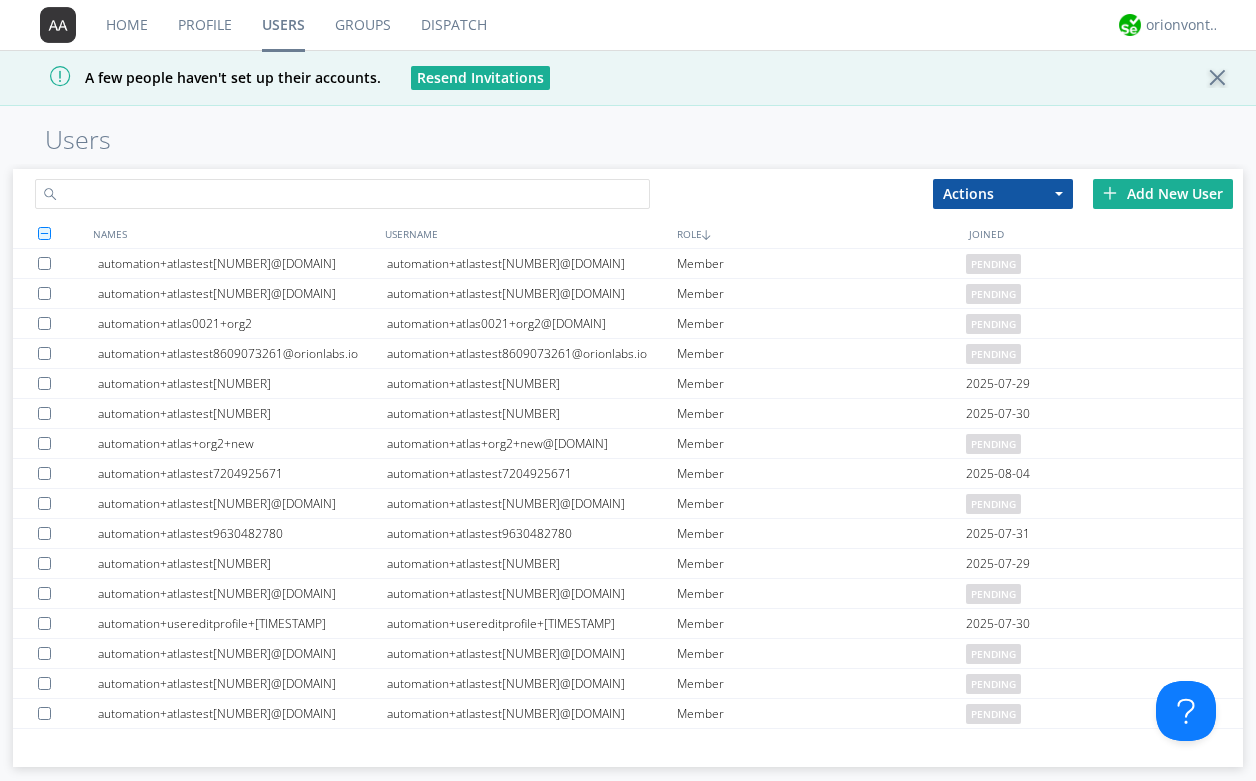 click at bounding box center (342, 194) 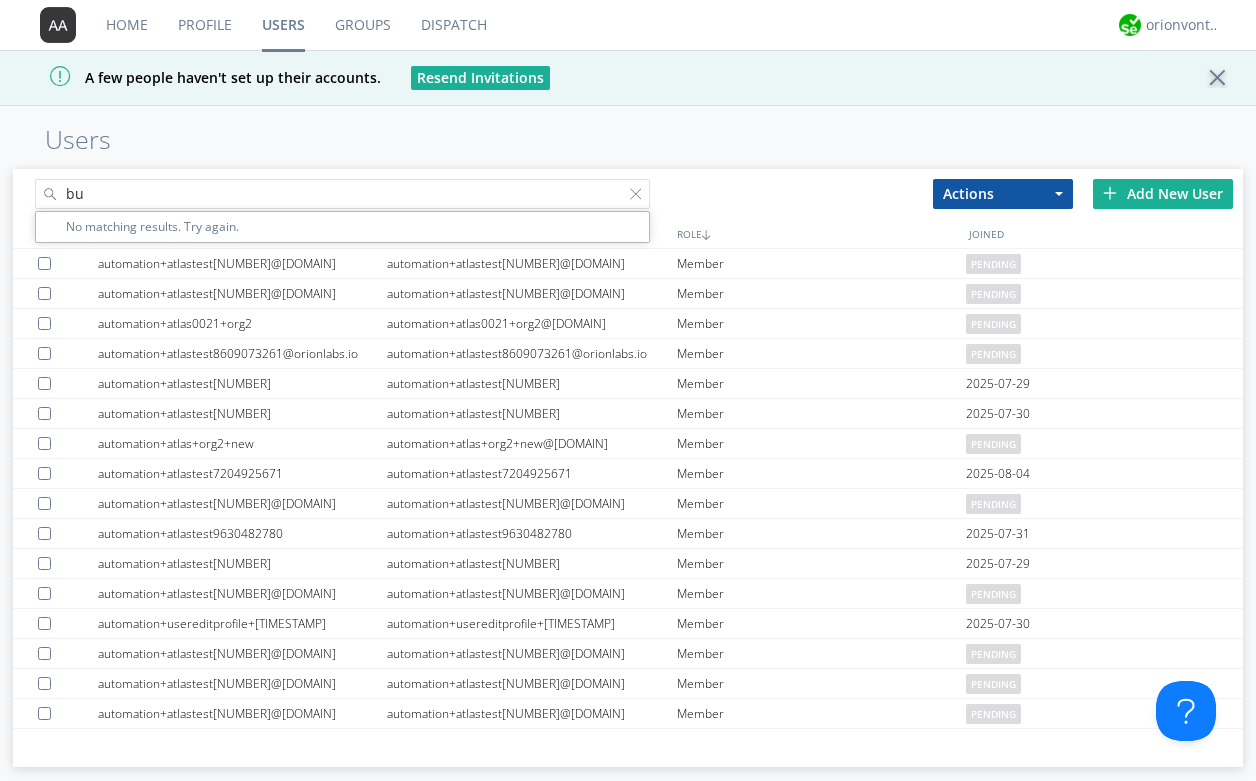 type on "b" 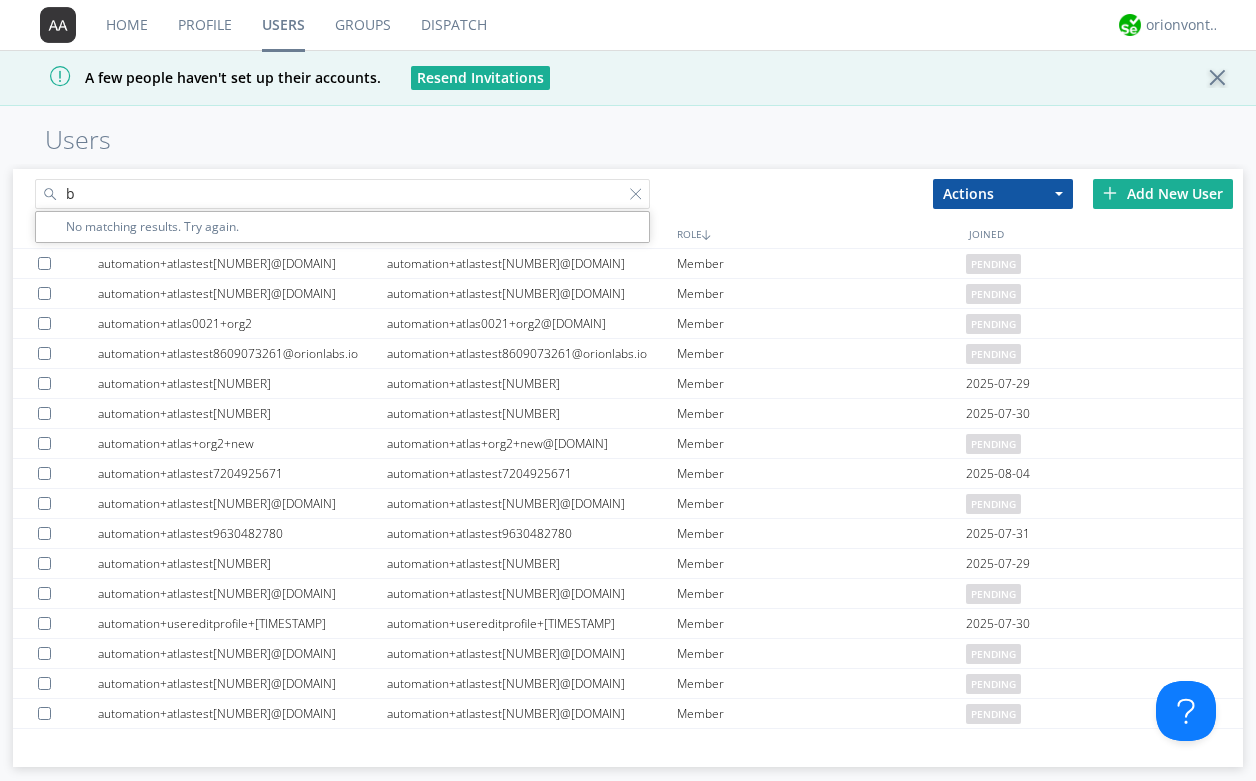 type 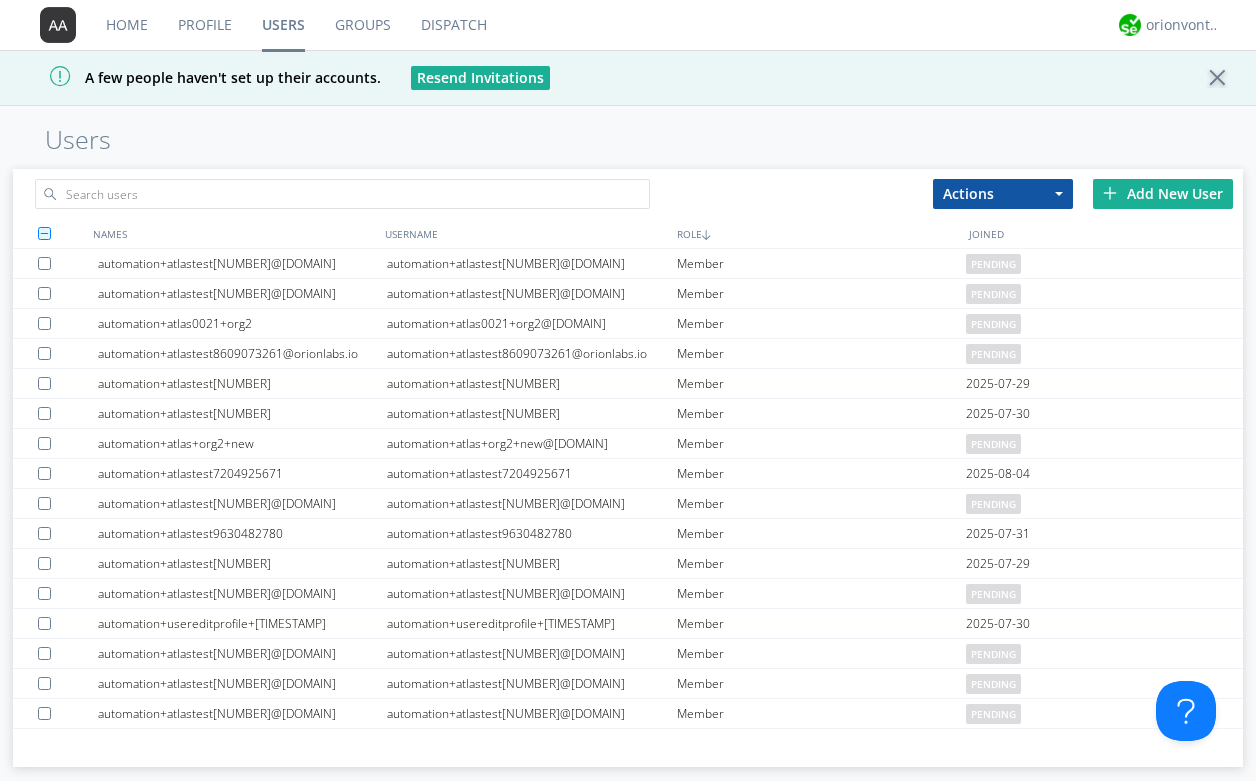 click on "Dispatch" at bounding box center [454, 25] 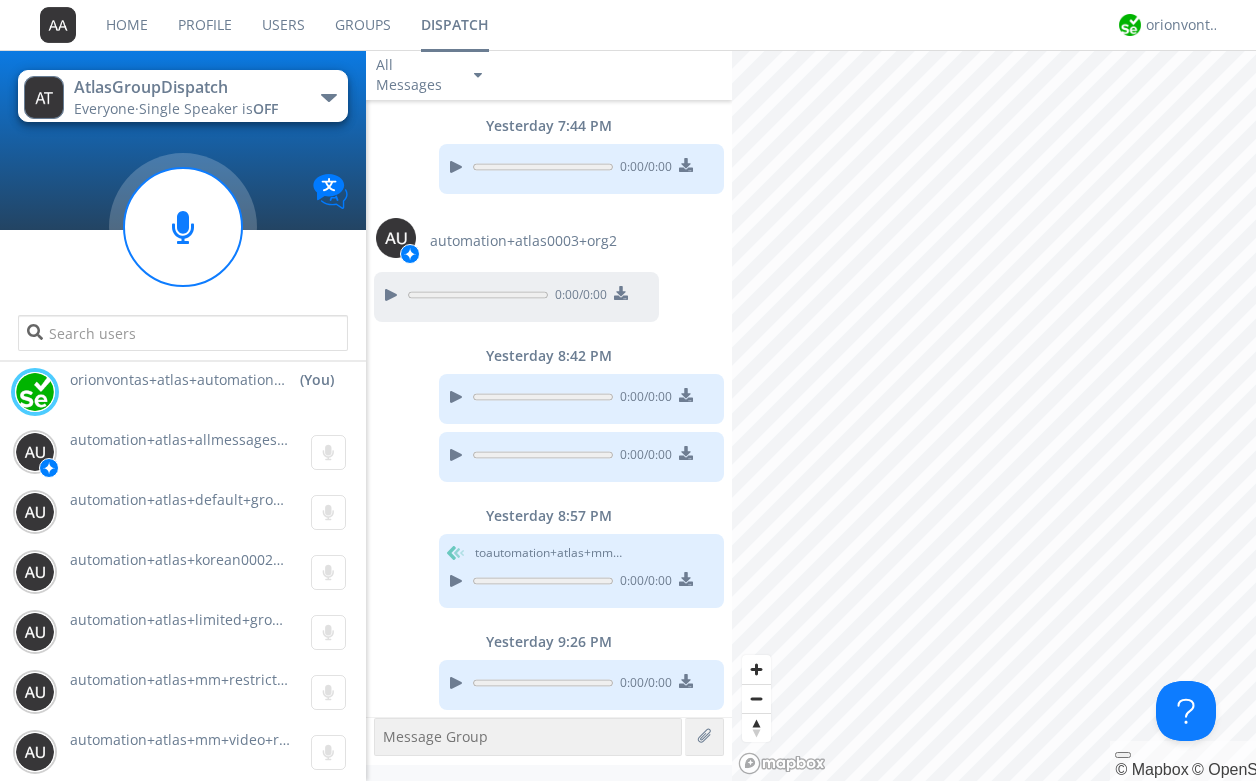 click on "Users" at bounding box center [283, 25] 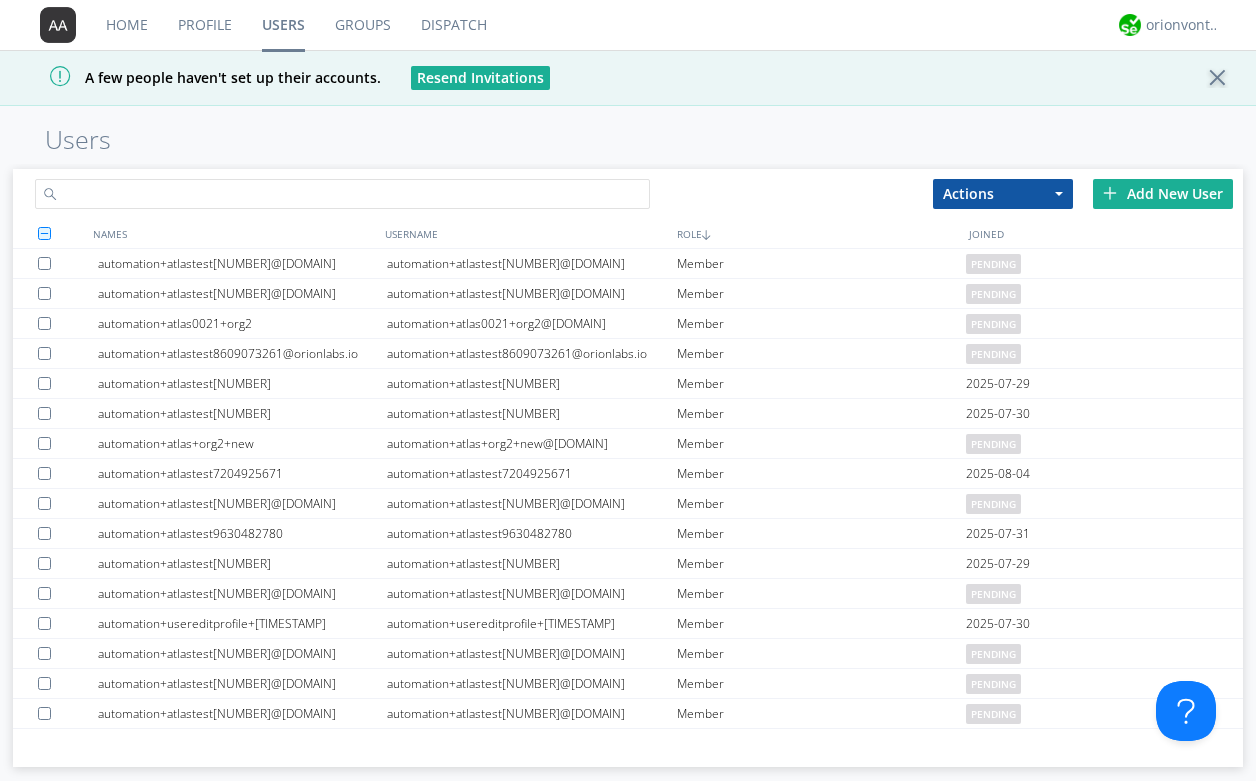 click at bounding box center [342, 194] 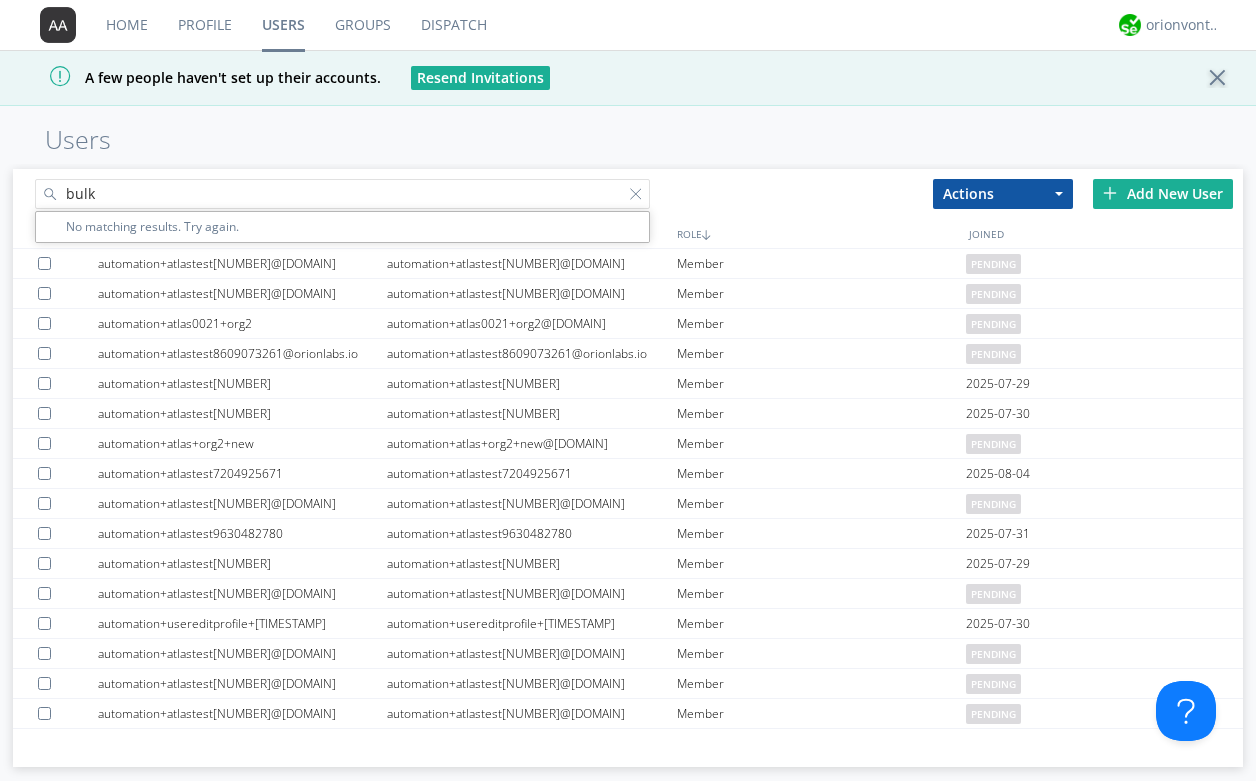type on "bulk" 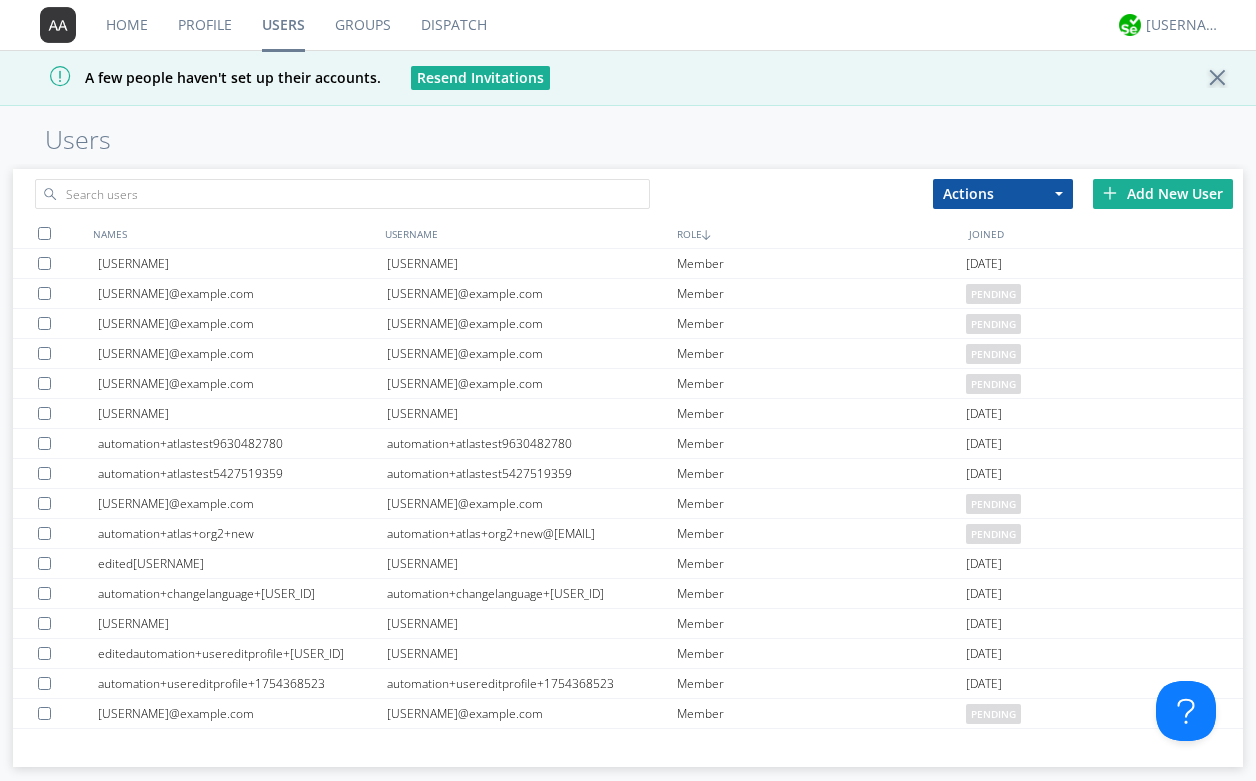 scroll, scrollTop: 0, scrollLeft: 0, axis: both 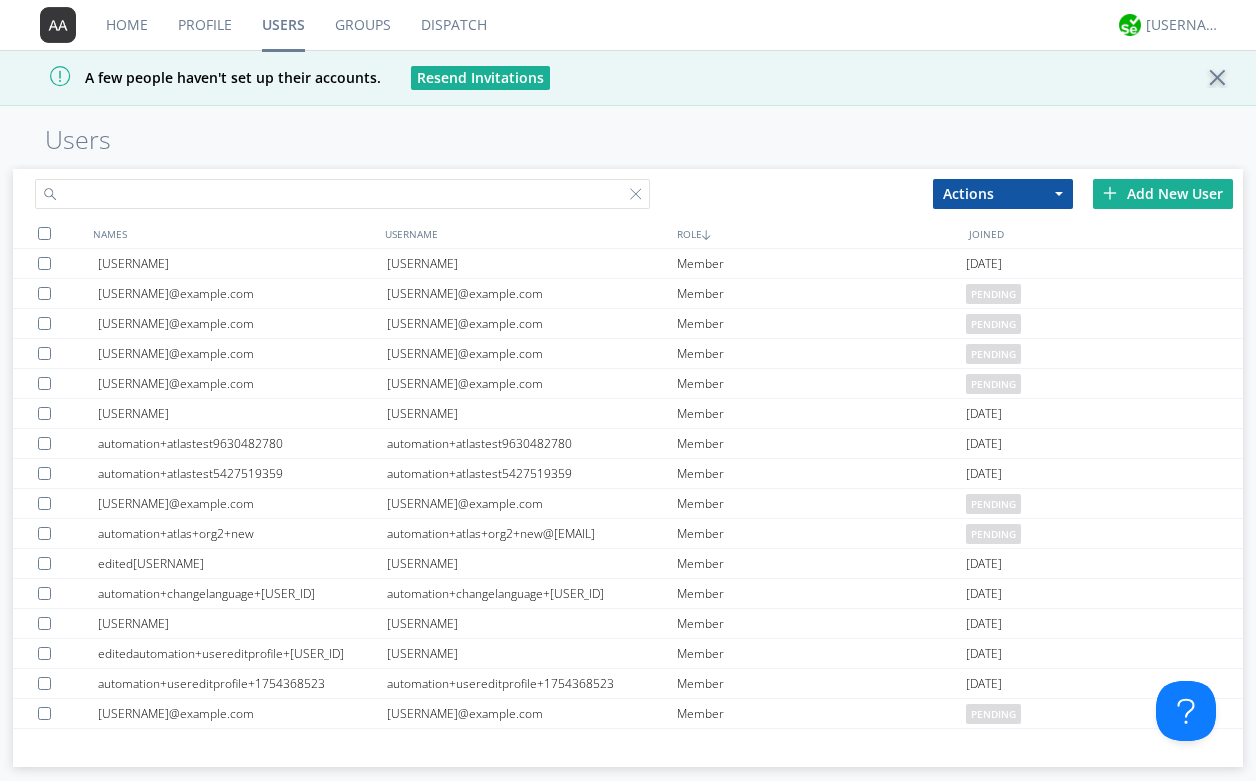 click at bounding box center (342, 194) 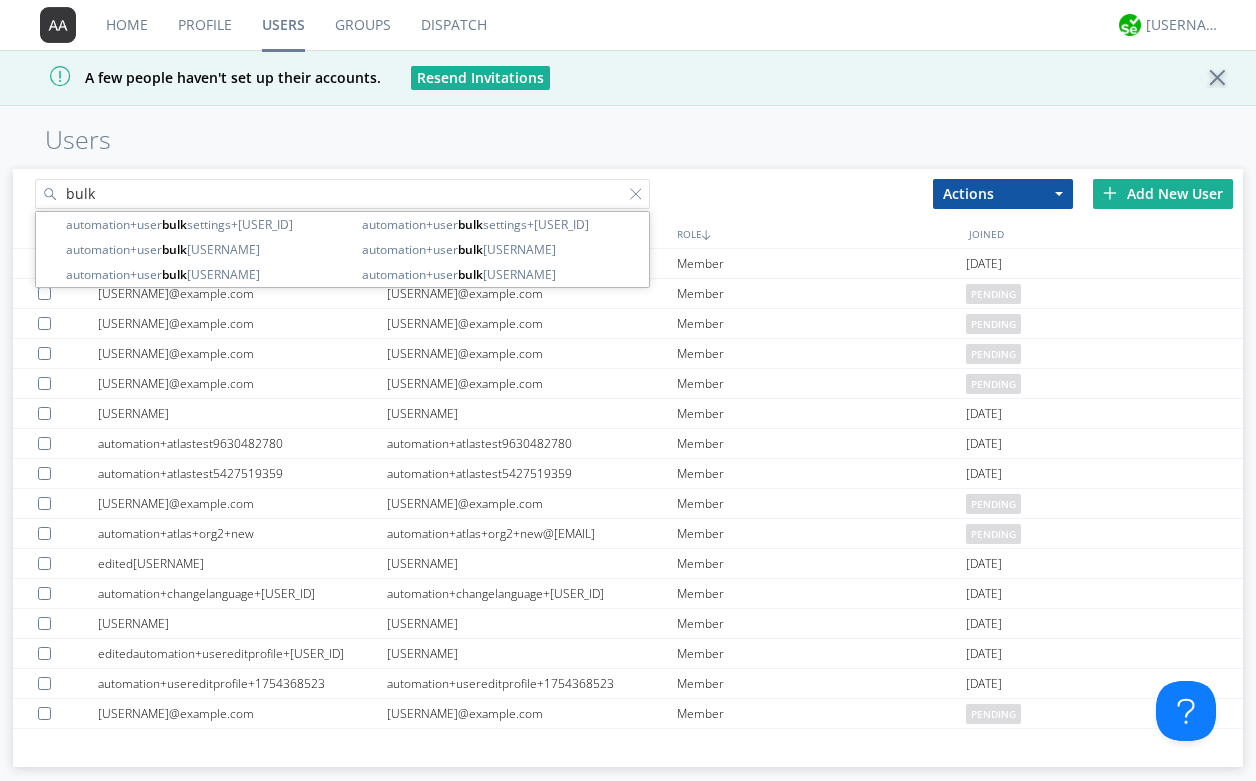 type on "bulk" 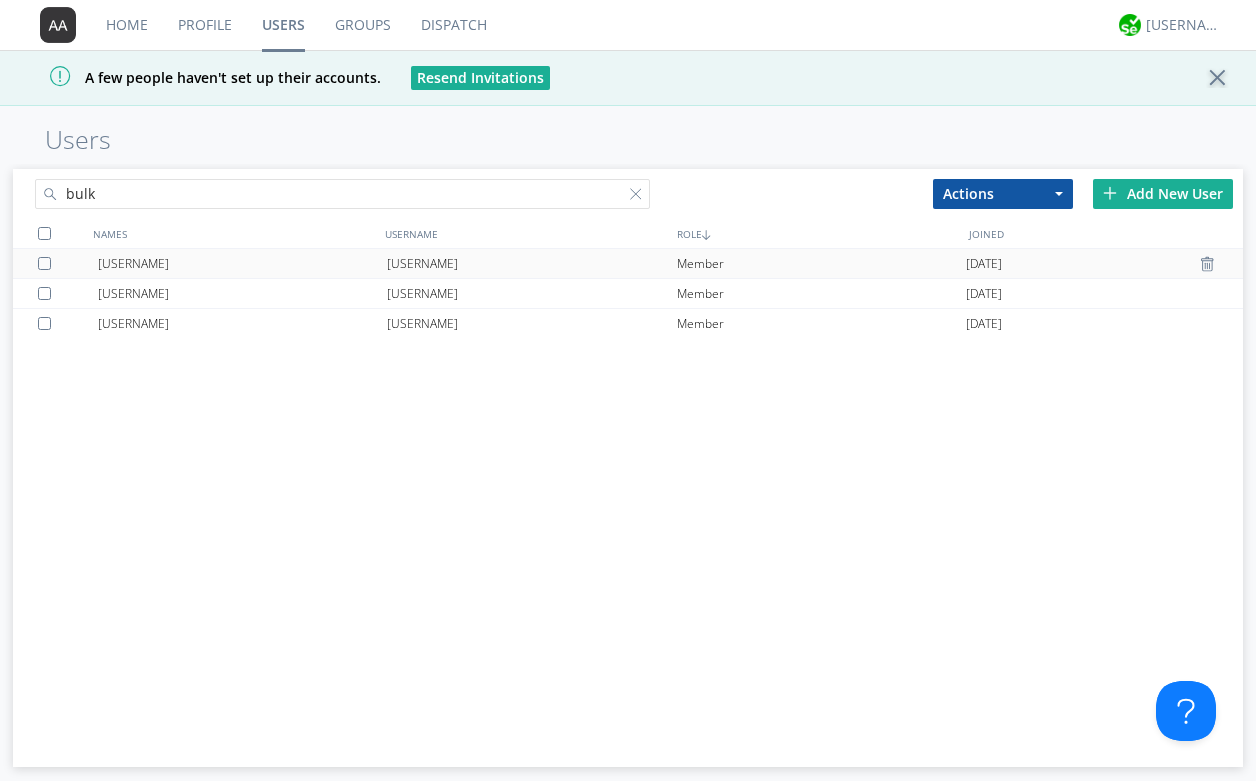 click on "[USERNAME]" at bounding box center (242, 263) 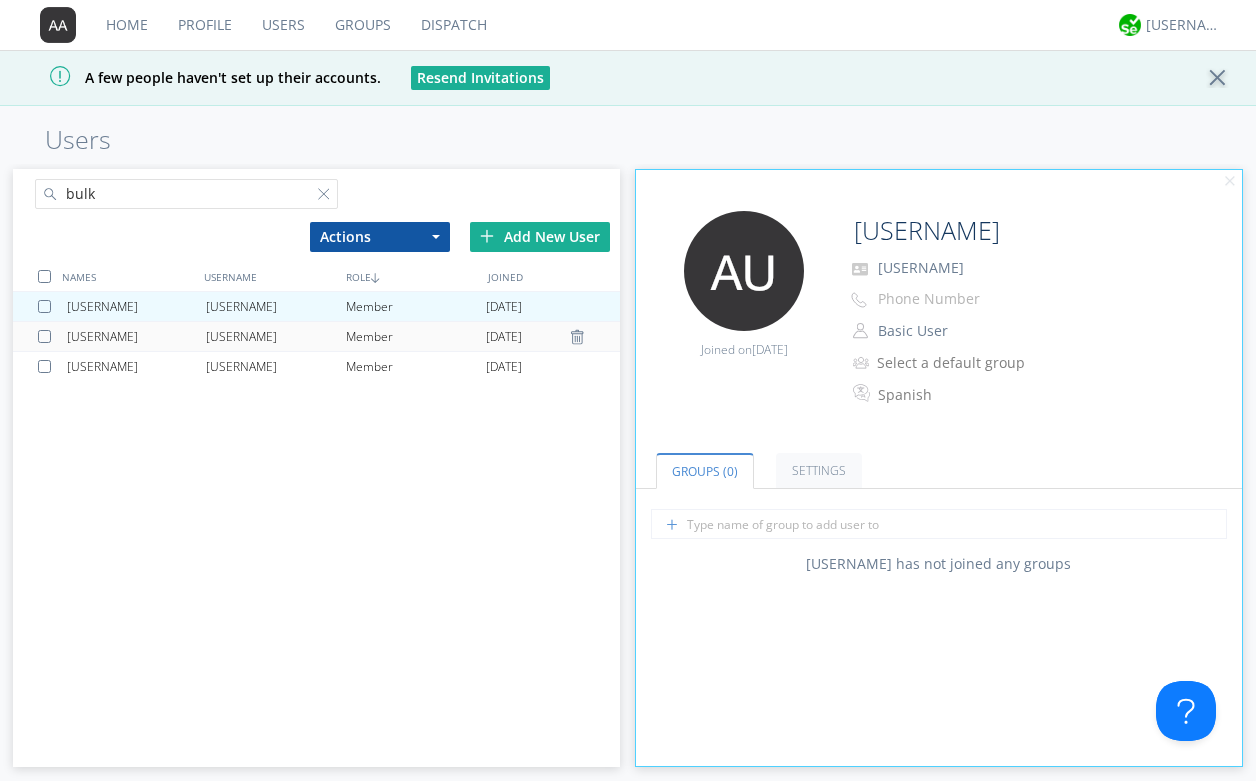 click on "automation+userbulksettings+1754436939" at bounding box center [276, 336] 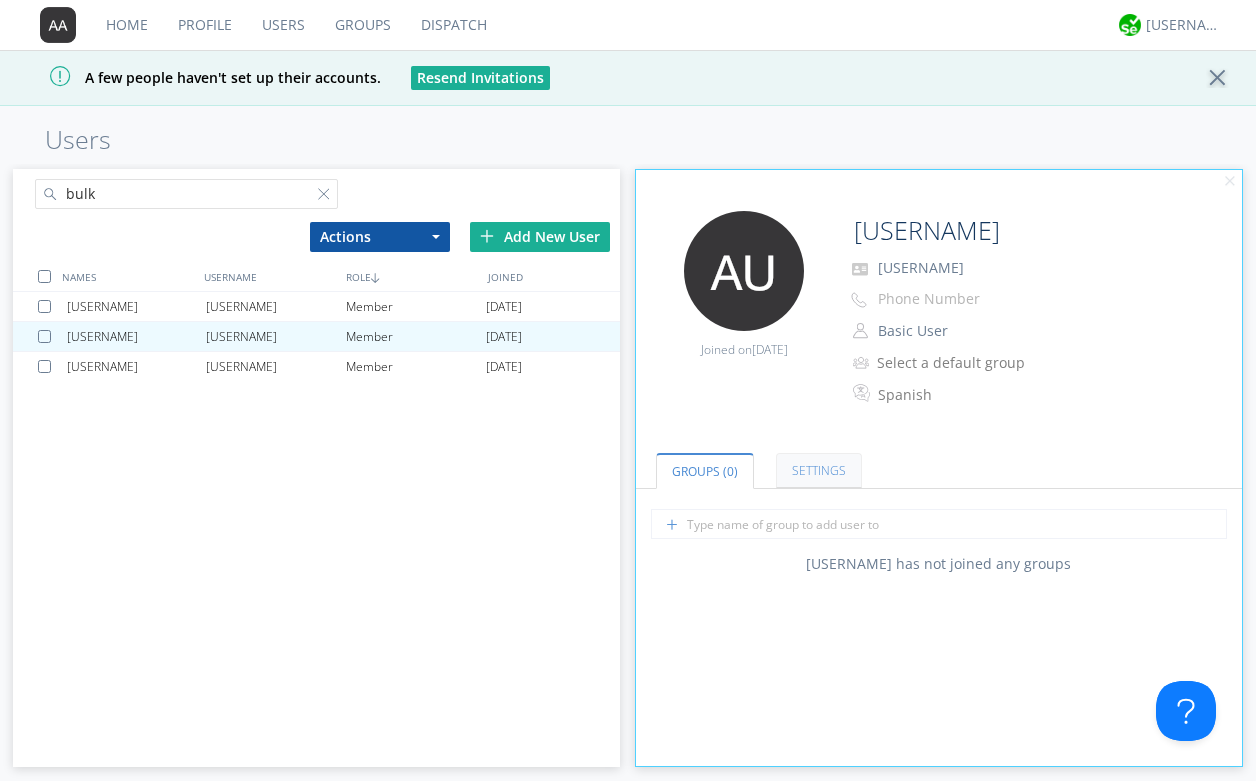 click on "Settings" at bounding box center (819, 470) 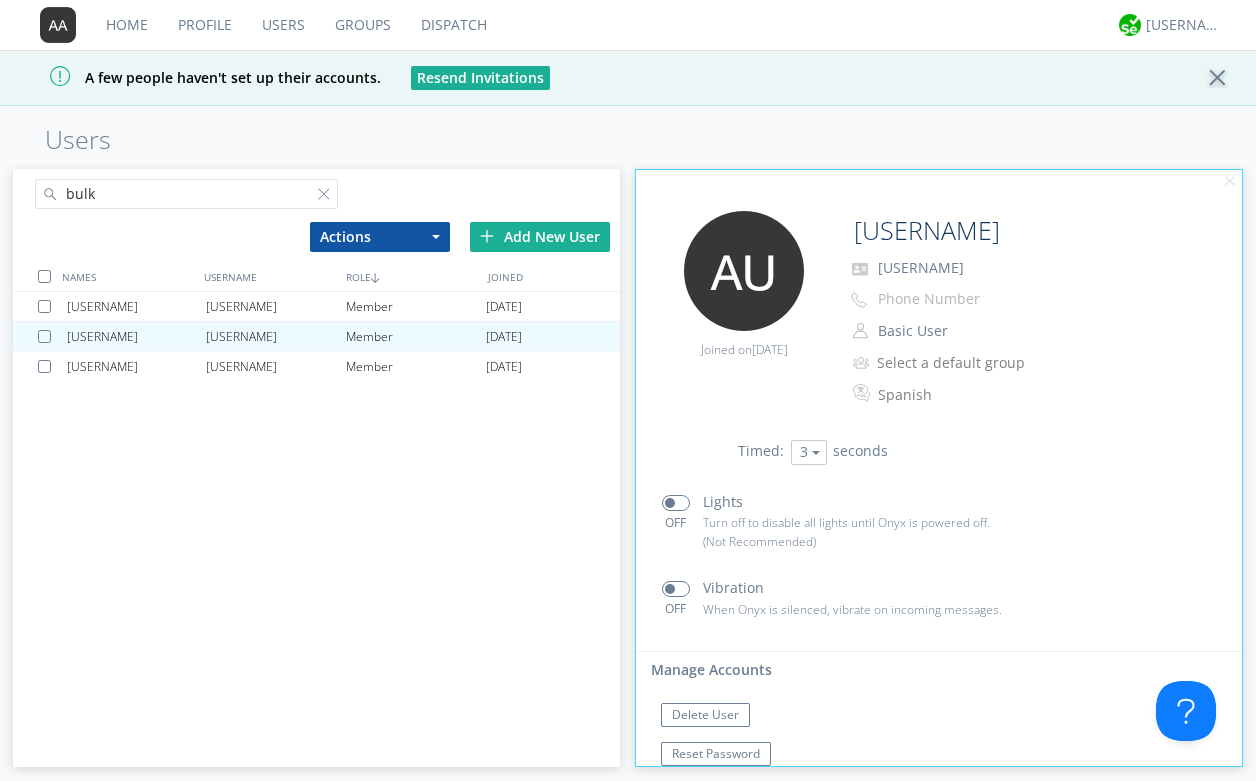 scroll, scrollTop: 389, scrollLeft: 0, axis: vertical 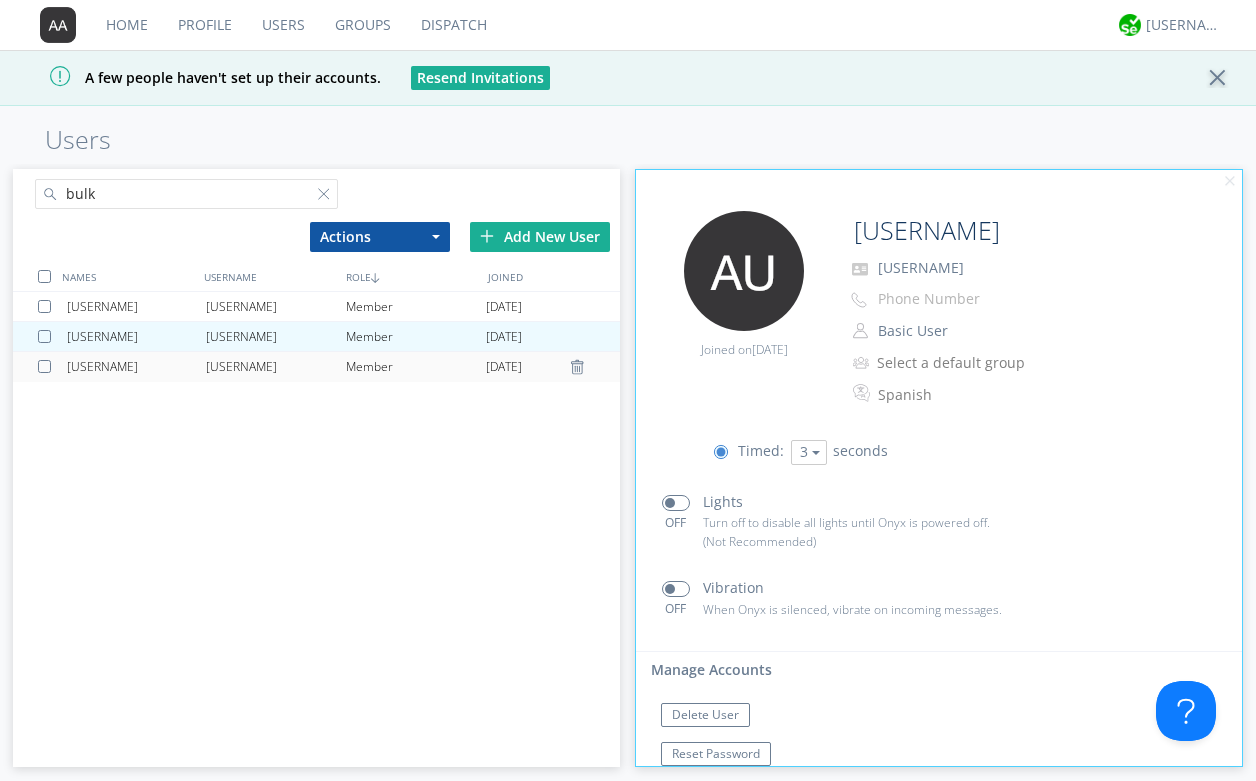 click on "automation+userbulksettings+1754436935" at bounding box center (276, 367) 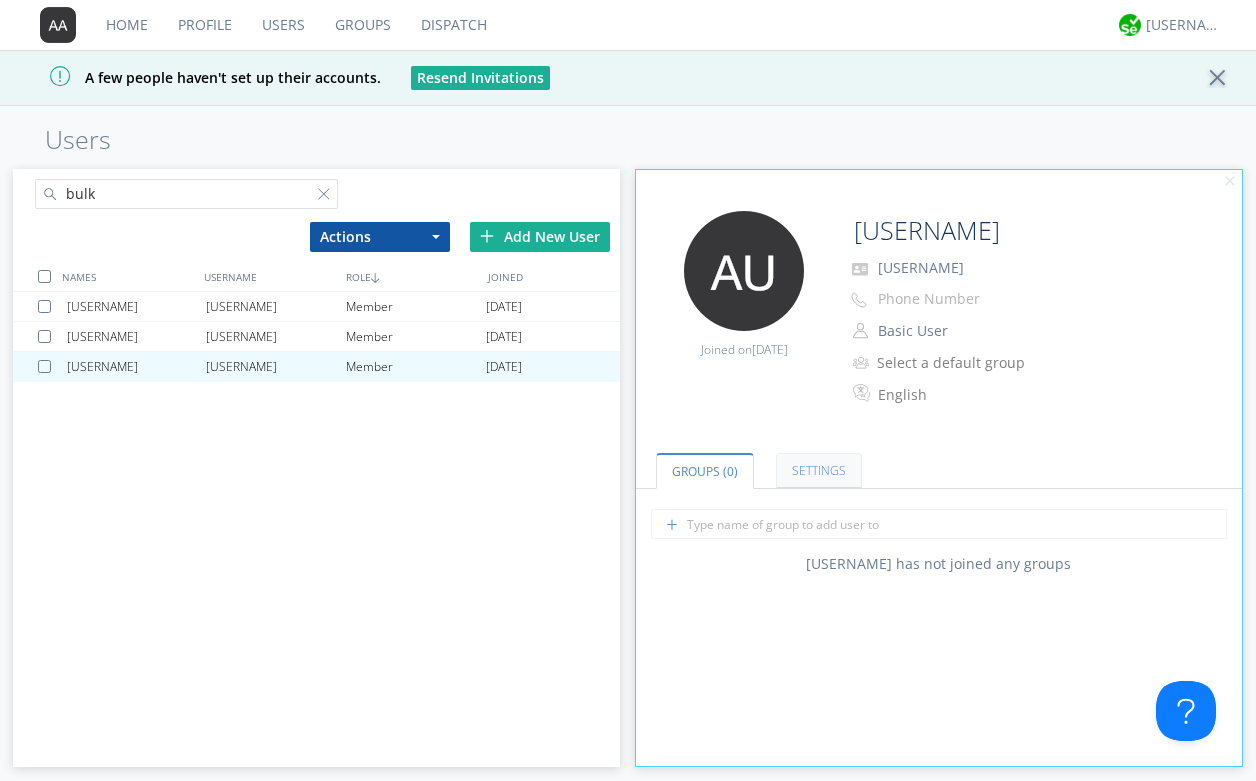 click on "Settings" at bounding box center [819, 470] 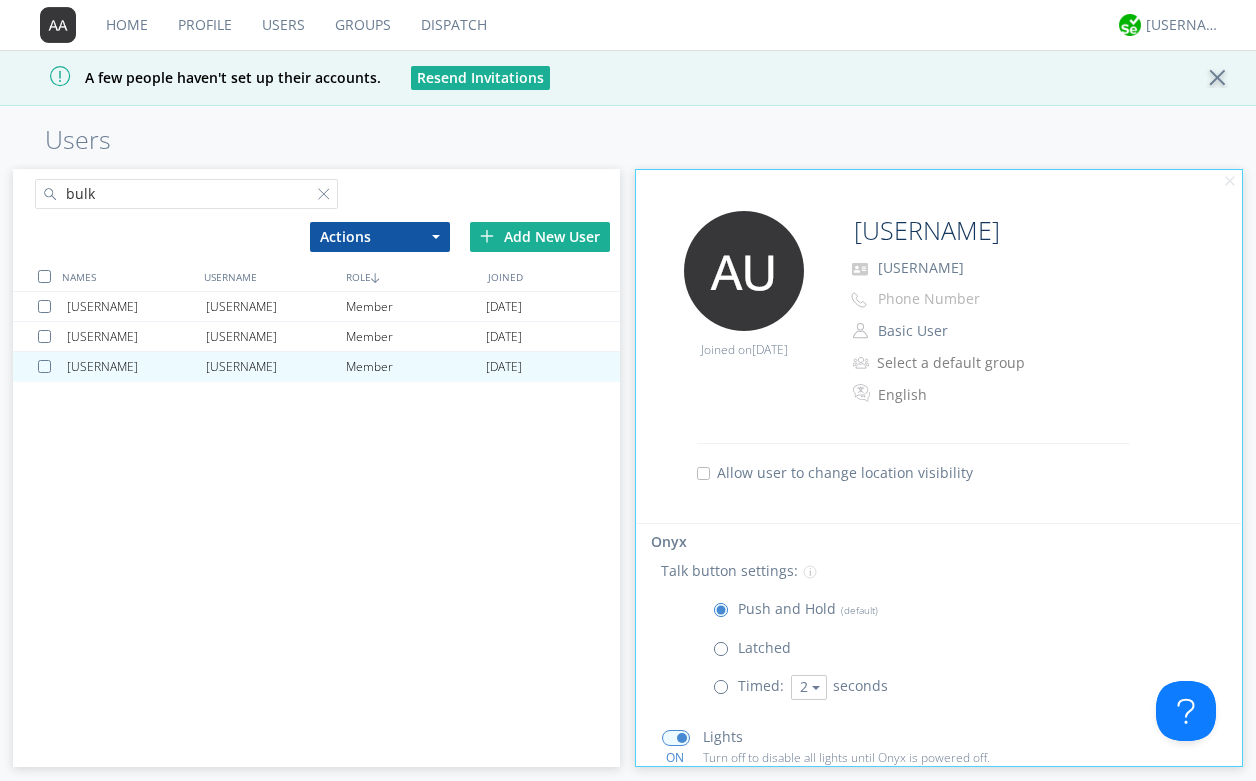 scroll, scrollTop: 152, scrollLeft: 0, axis: vertical 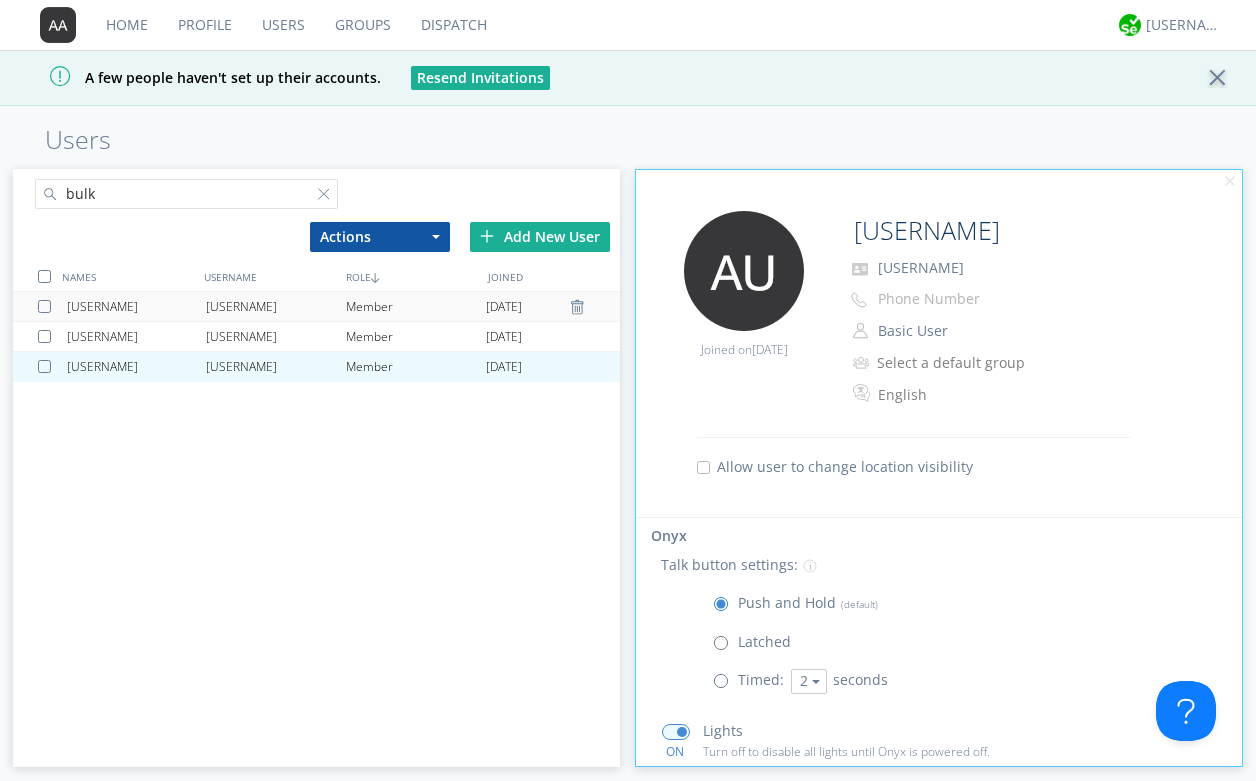 click on "Member" at bounding box center (416, 306) 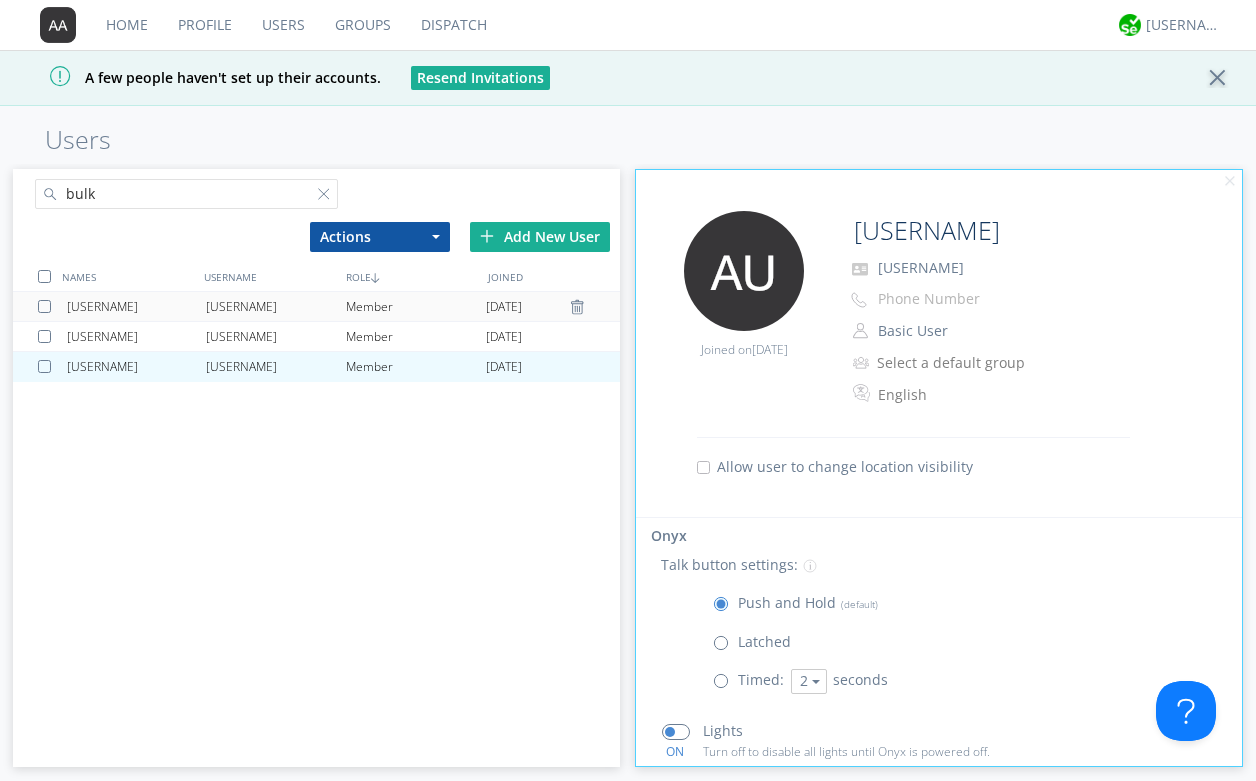 type on "automation+userbulksettings+1754436943" 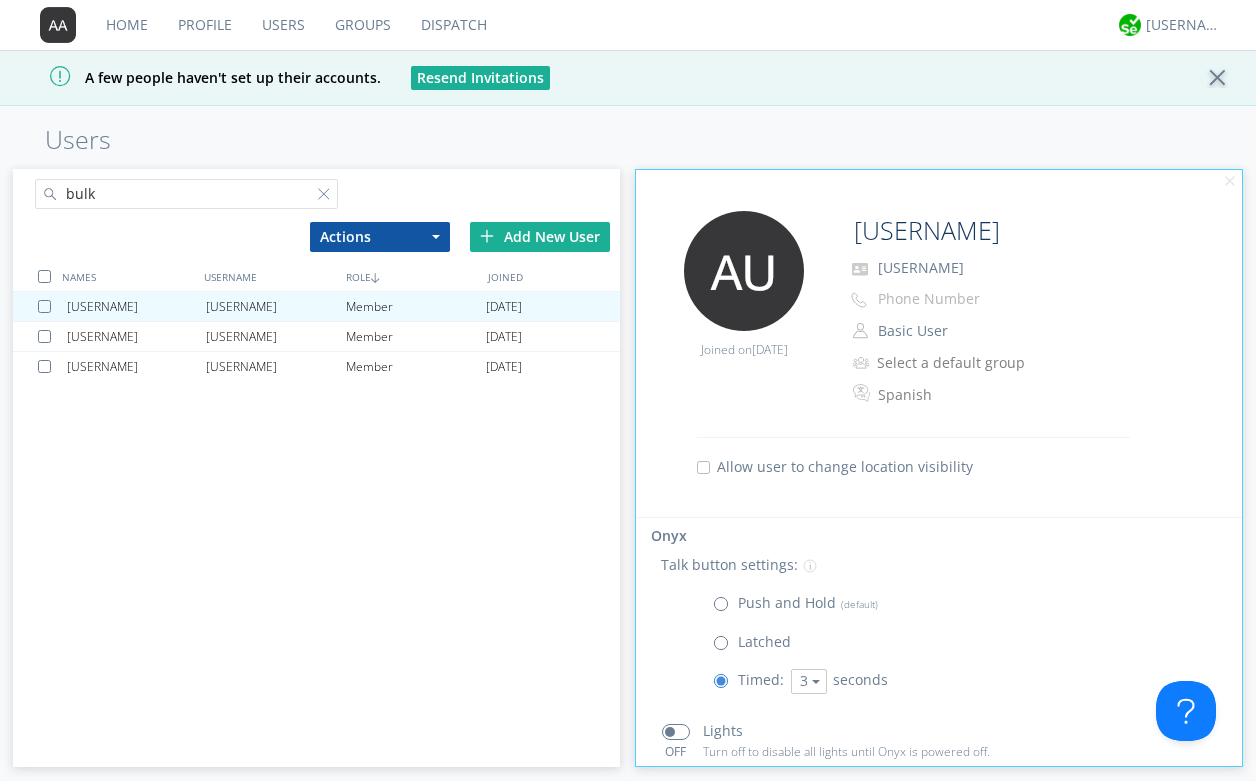 click at bounding box center (44, 276) 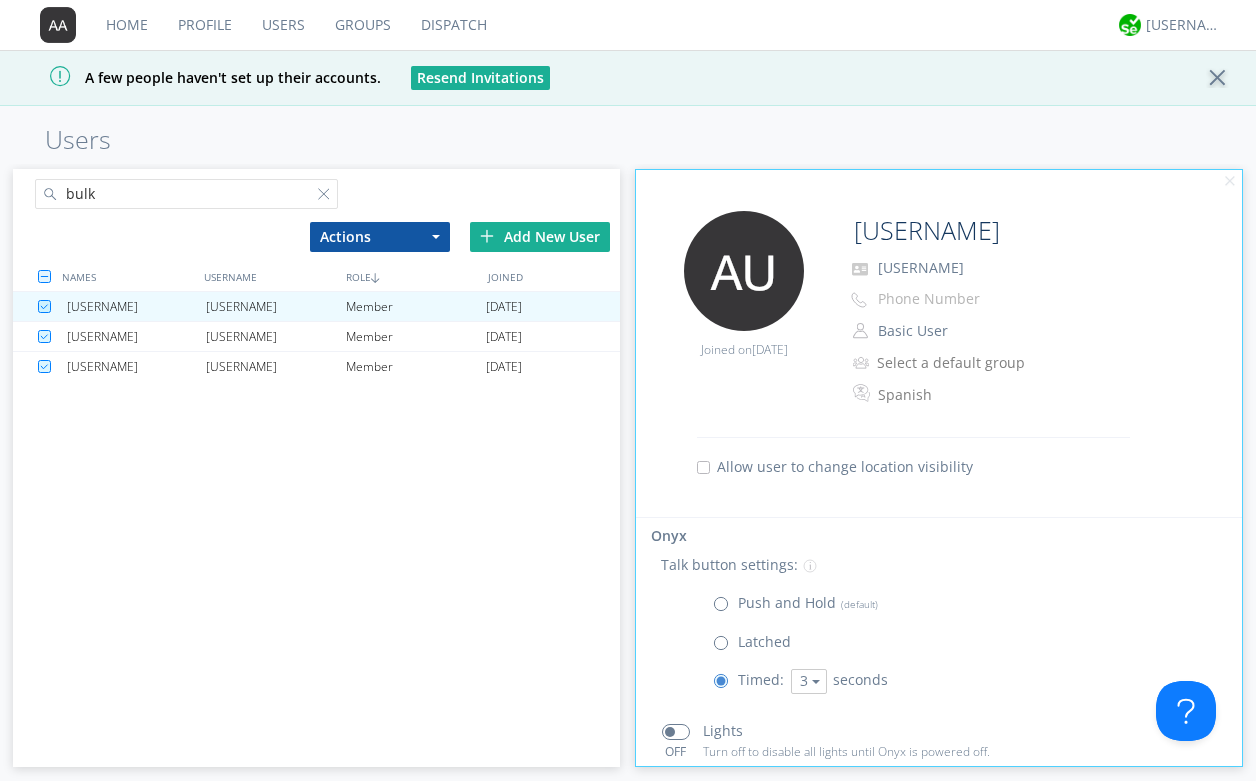 click on "Actions" at bounding box center [380, 237] 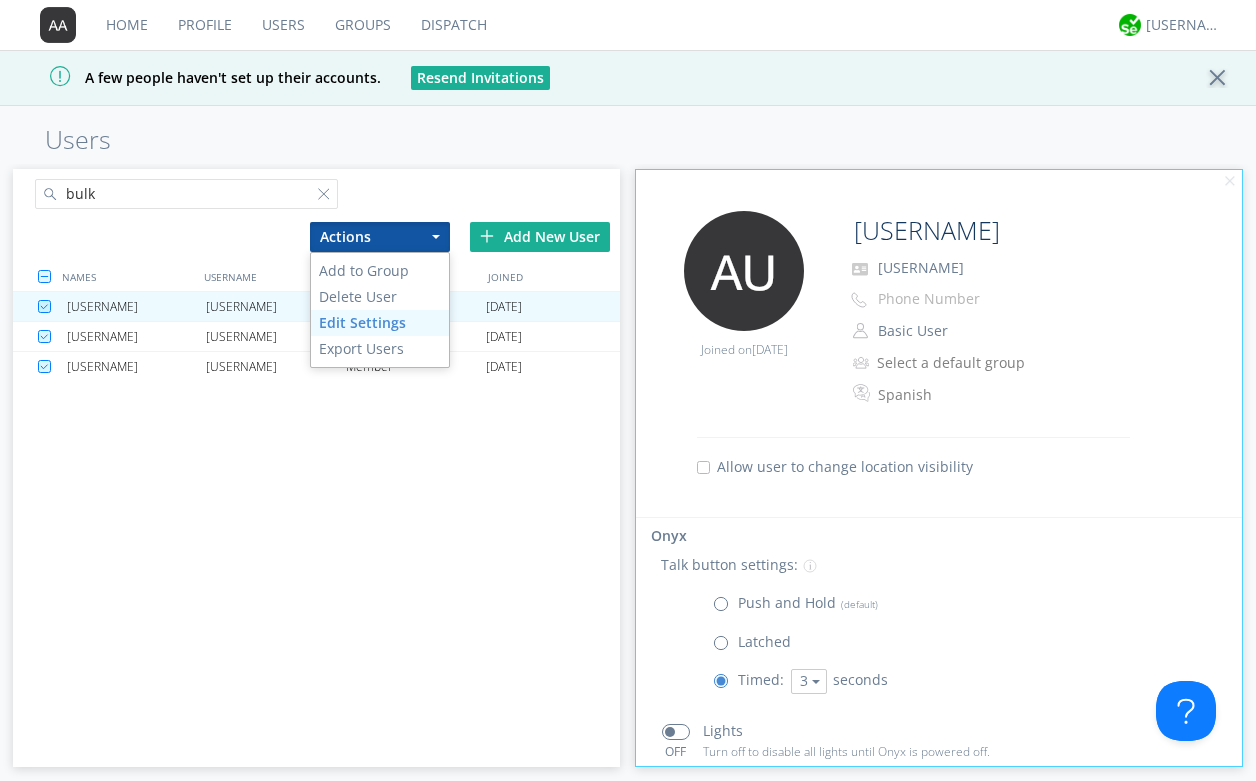 click on "Edit Settings" at bounding box center (380, 323) 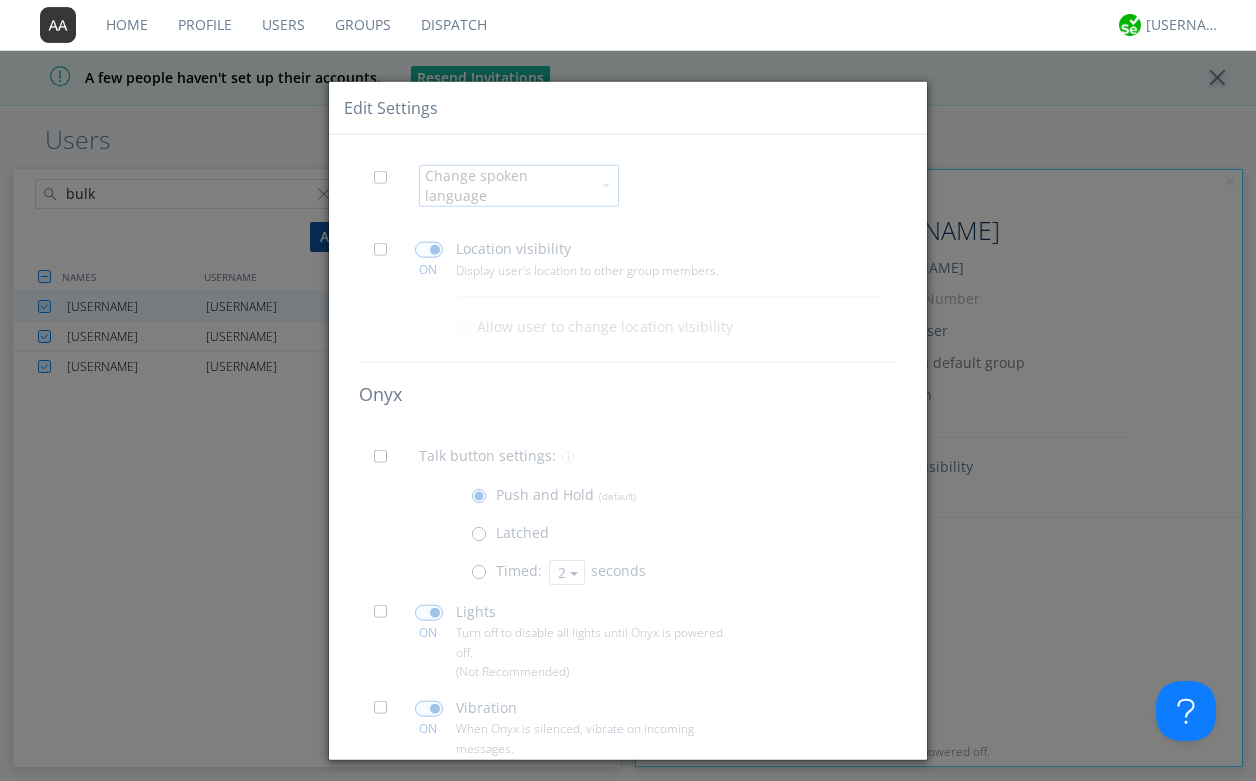 click at bounding box center [384, 455] 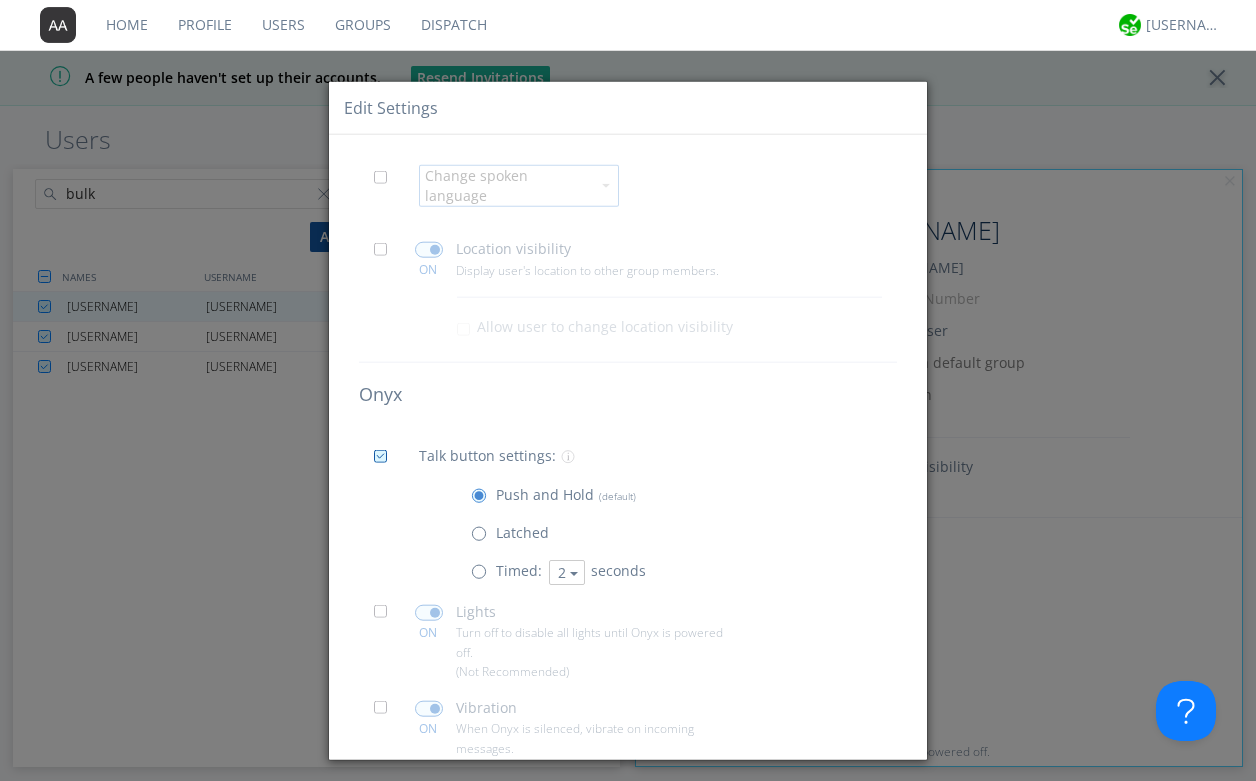click at bounding box center [483, 576] 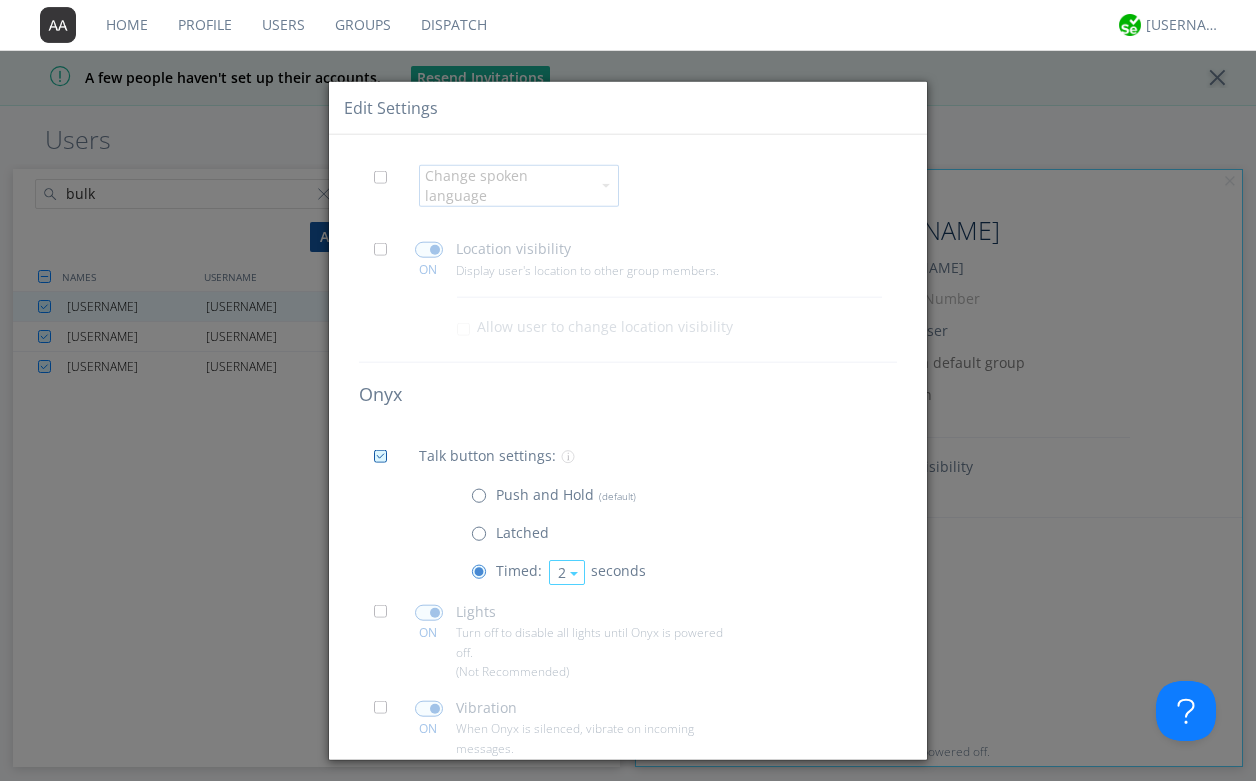 click at bounding box center [574, 573] 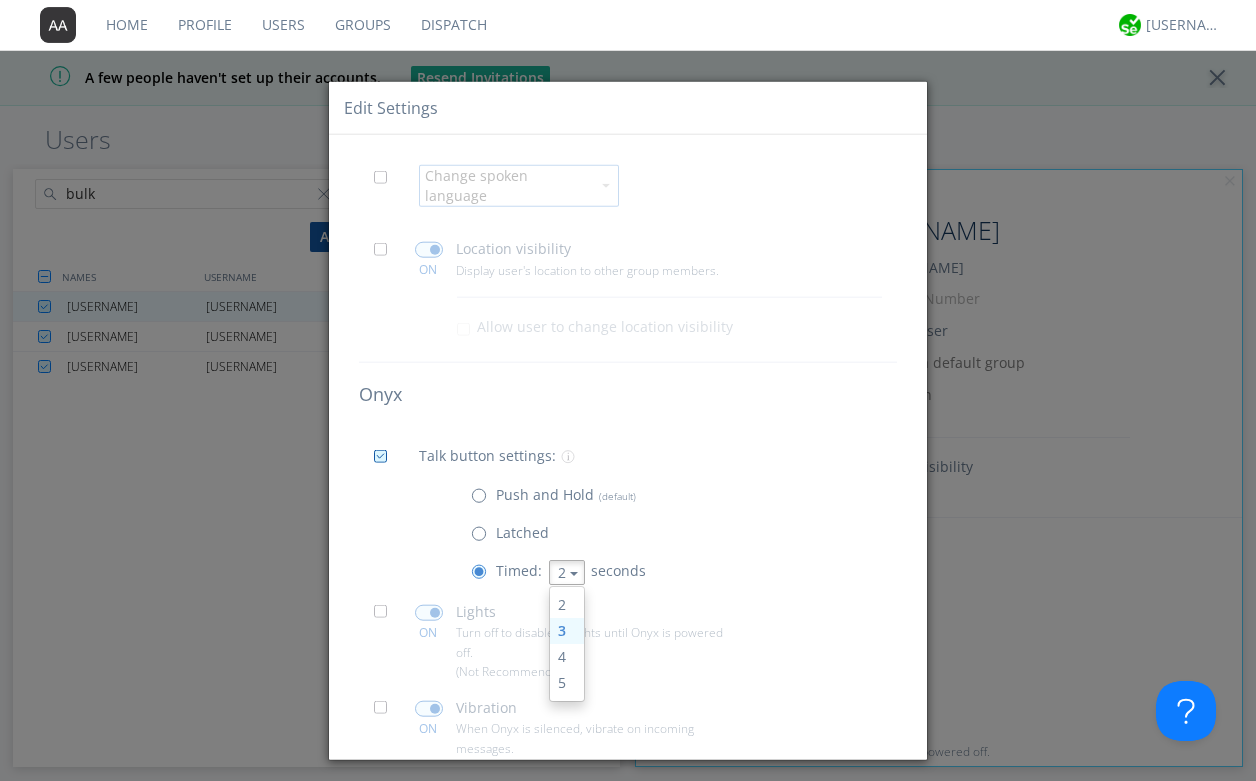 click on "3" at bounding box center [567, 631] 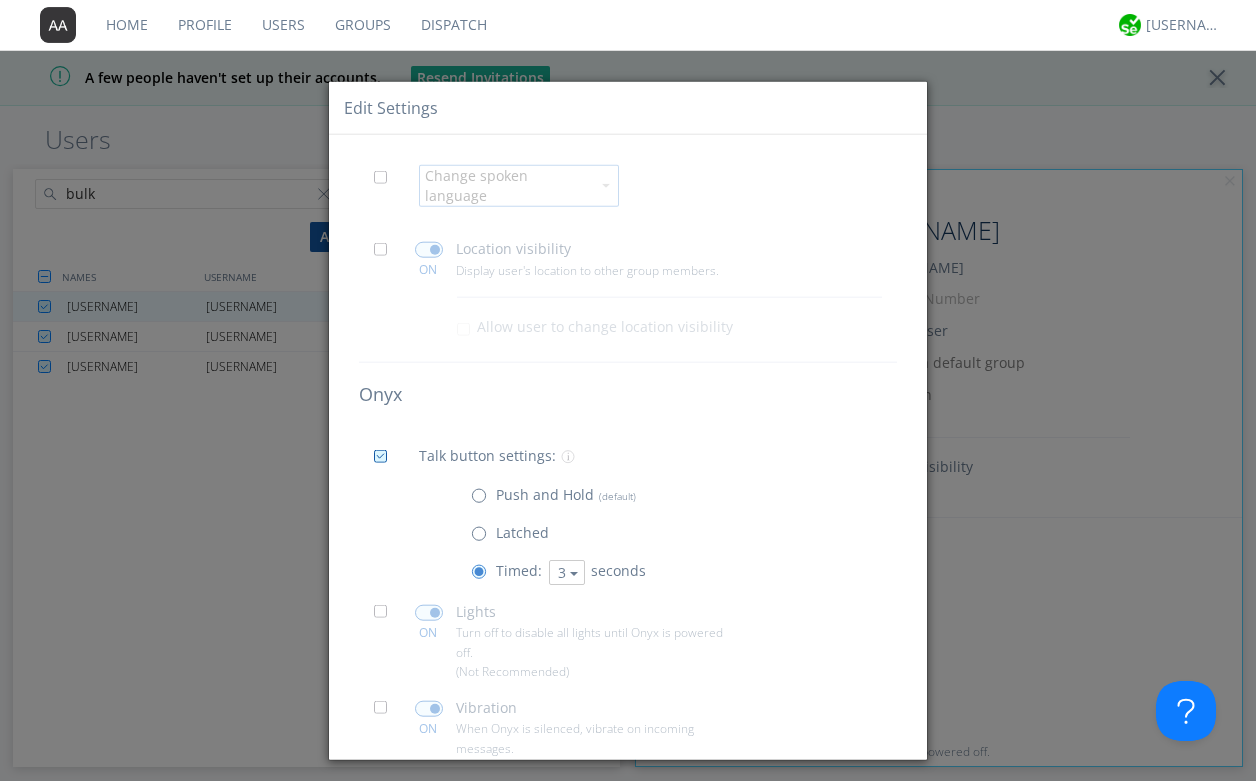 click on "Talk button settings: Push and Hold  (default) Latched Timed: 3   2 3 4 5 seconds" at bounding box center (650, 515) 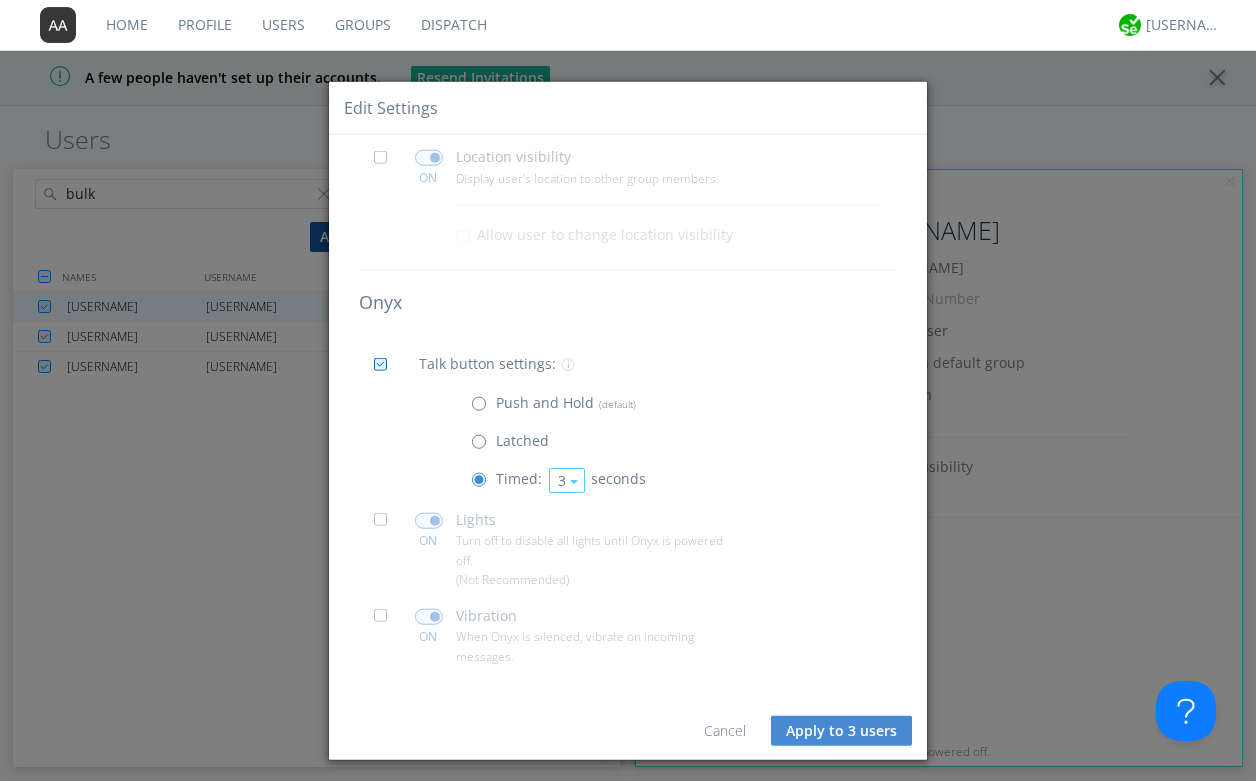 click on "3" at bounding box center (567, 480) 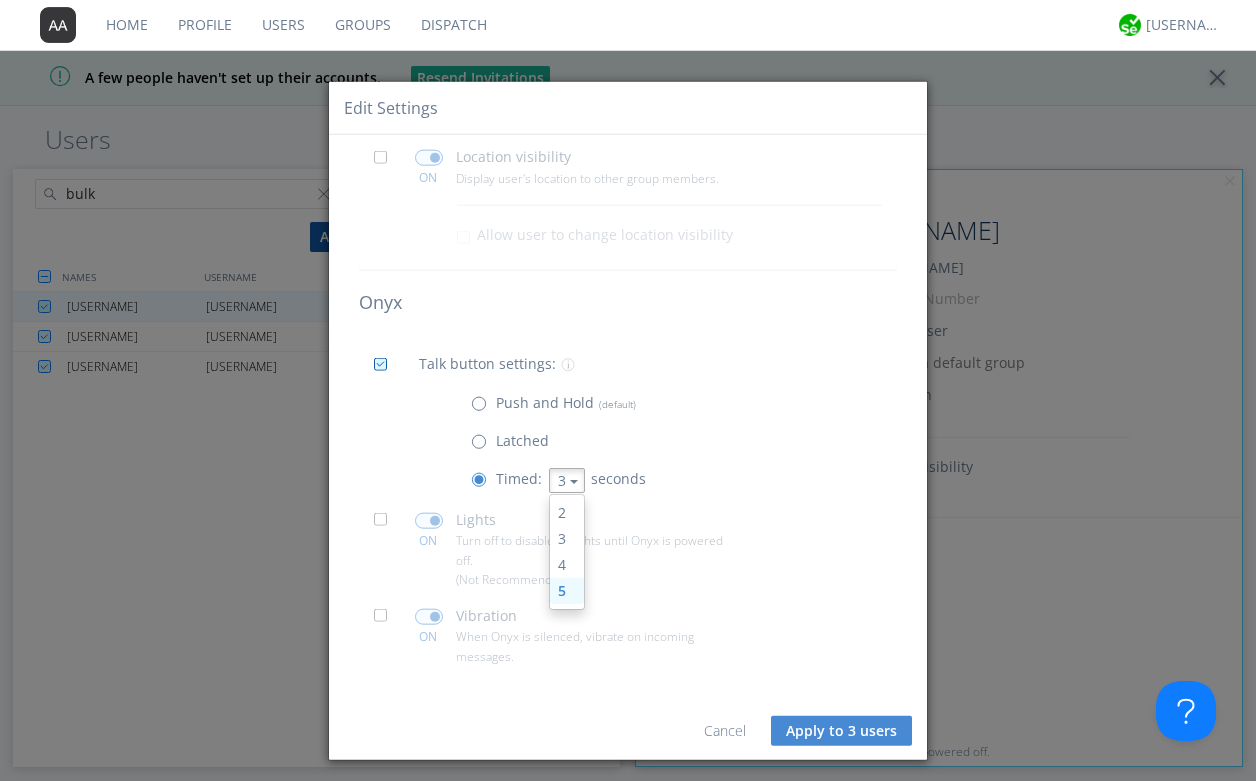 click on "5" at bounding box center (567, 591) 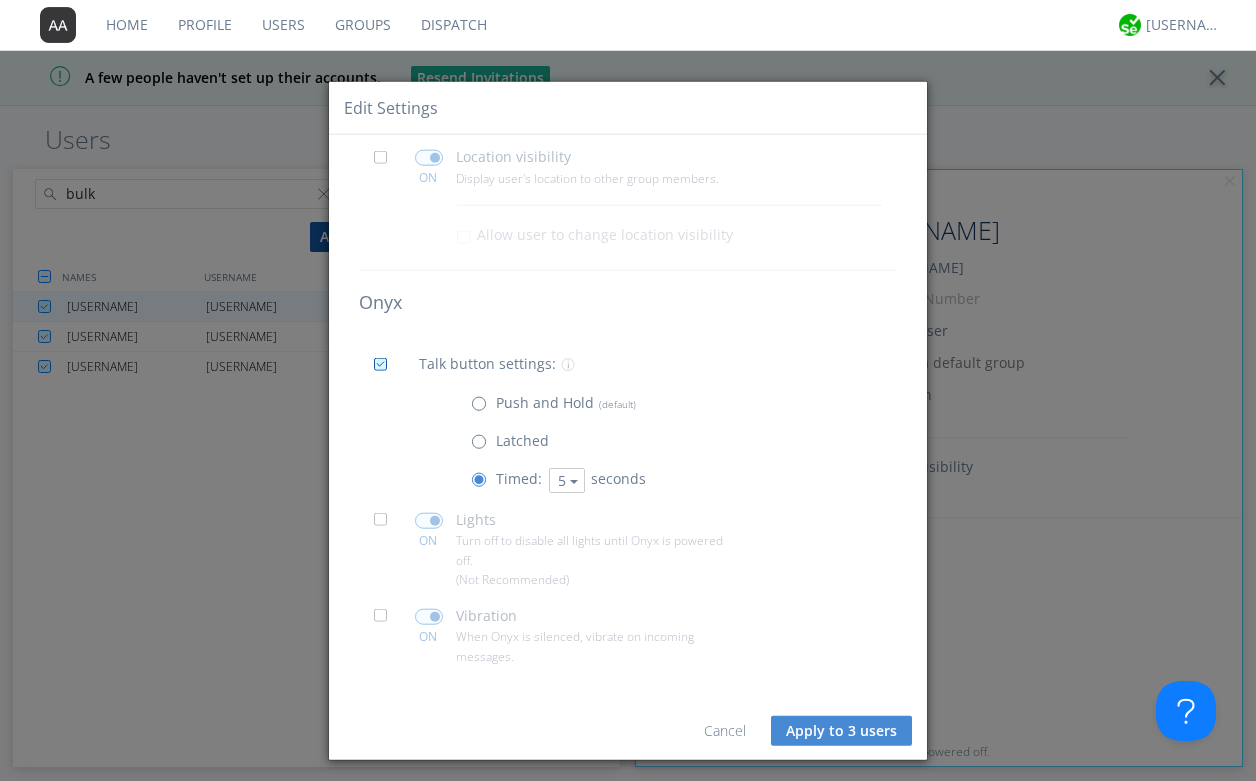 click on "Apply to 3 users" at bounding box center [841, 730] 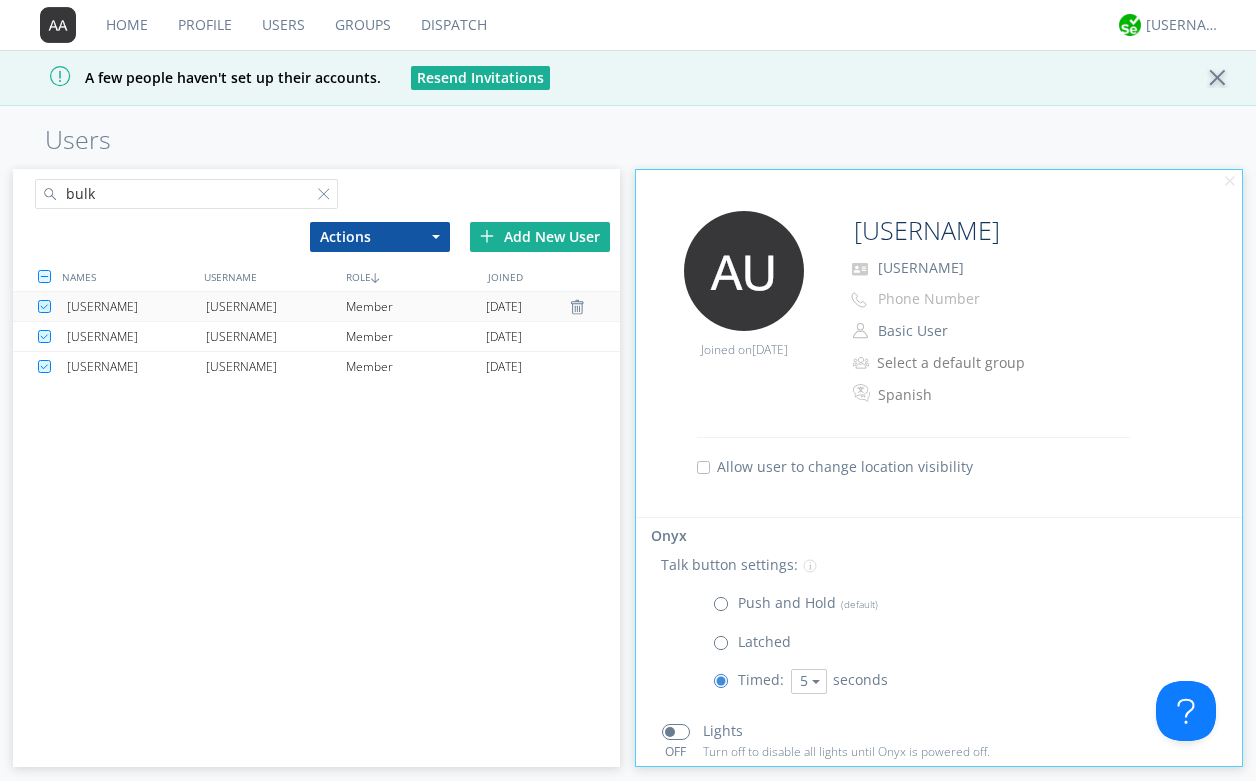 click on "automation+userbulksettings+1754436943" at bounding box center (276, 306) 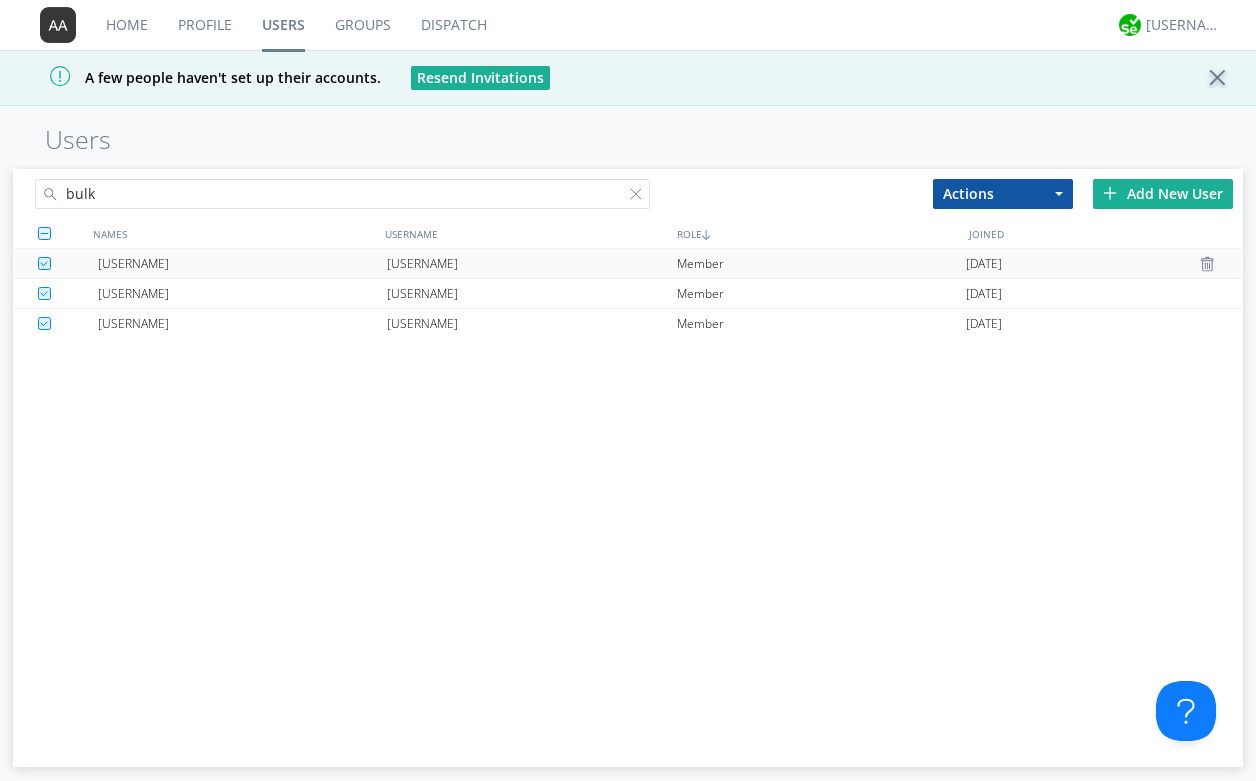 click on "automation+userbulksettings+1754436943" at bounding box center [242, 263] 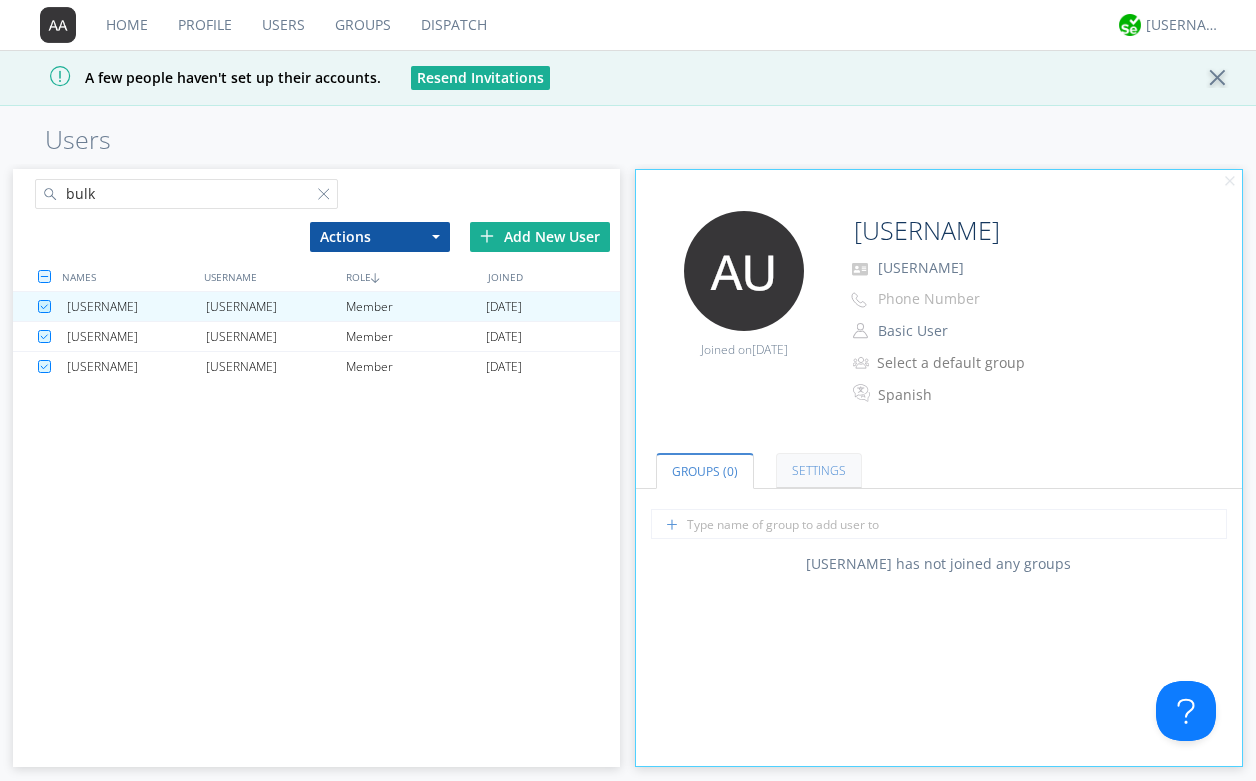 click on "Settings" at bounding box center [819, 470] 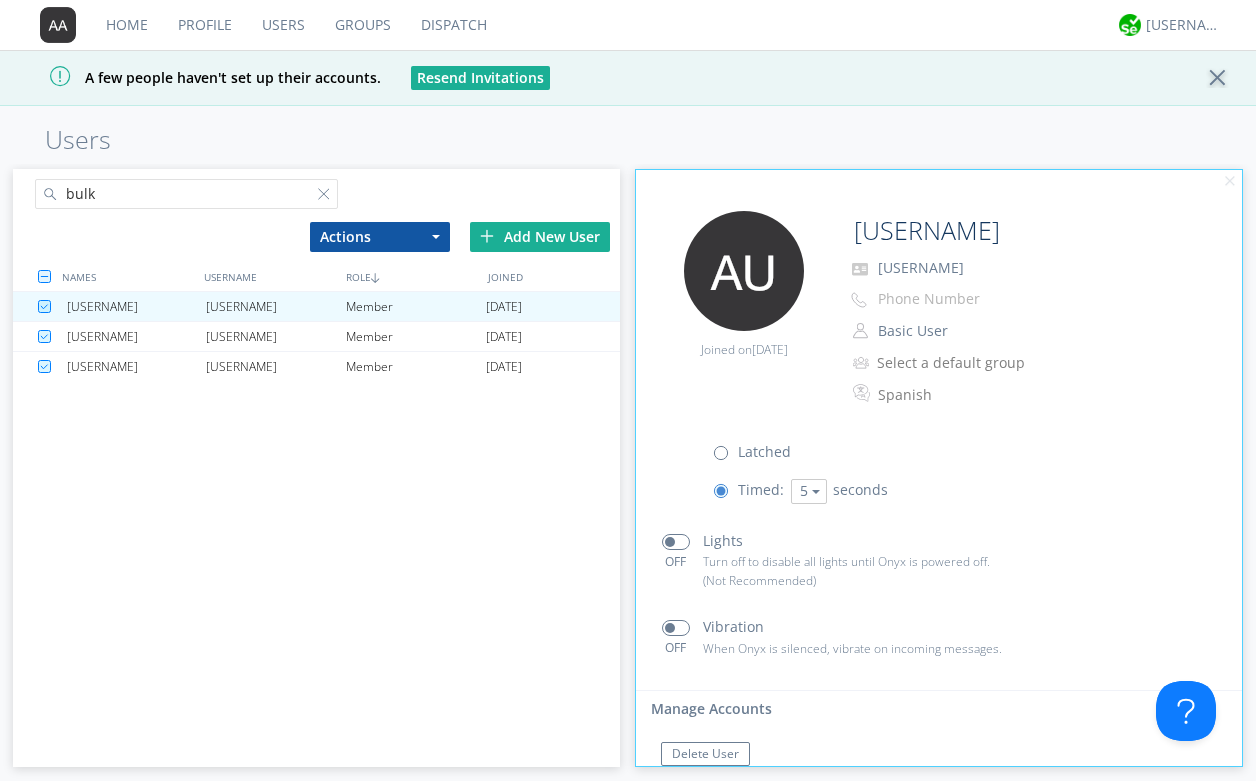 scroll, scrollTop: 354, scrollLeft: 0, axis: vertical 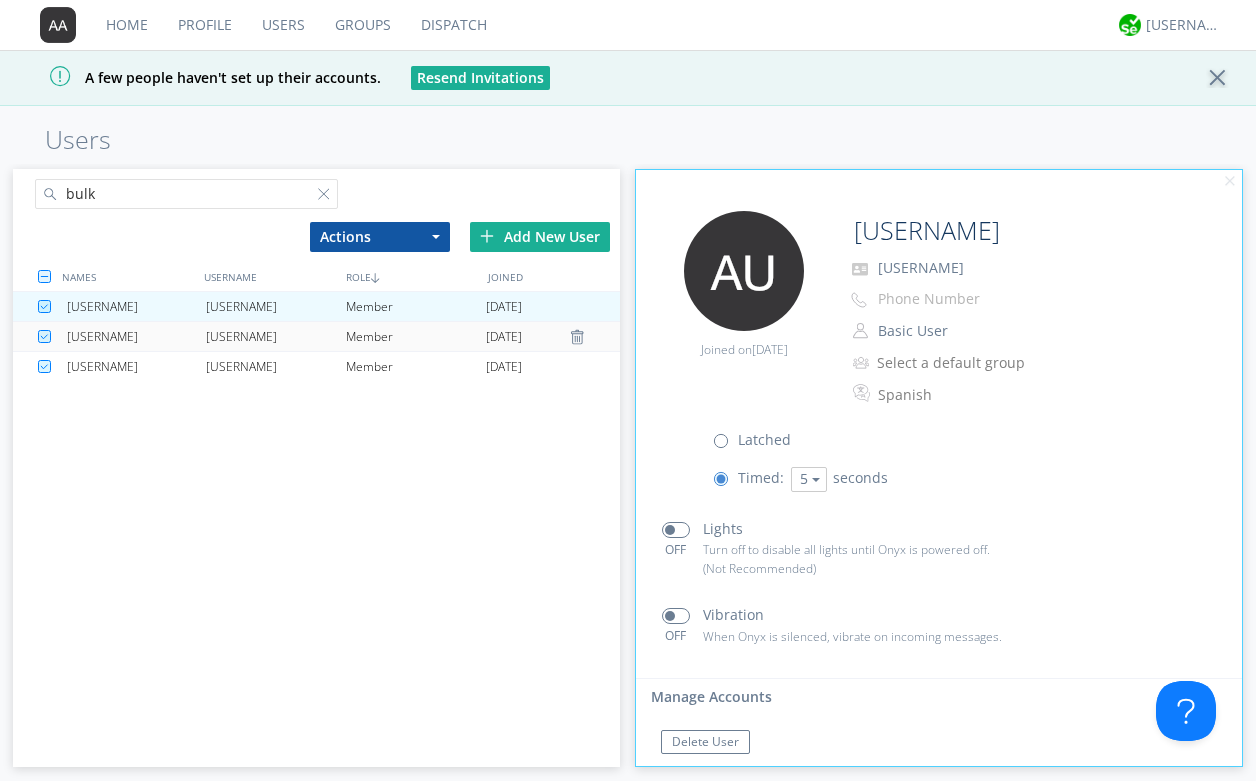 click on "automation+userbulksettings+1754436939" at bounding box center [276, 336] 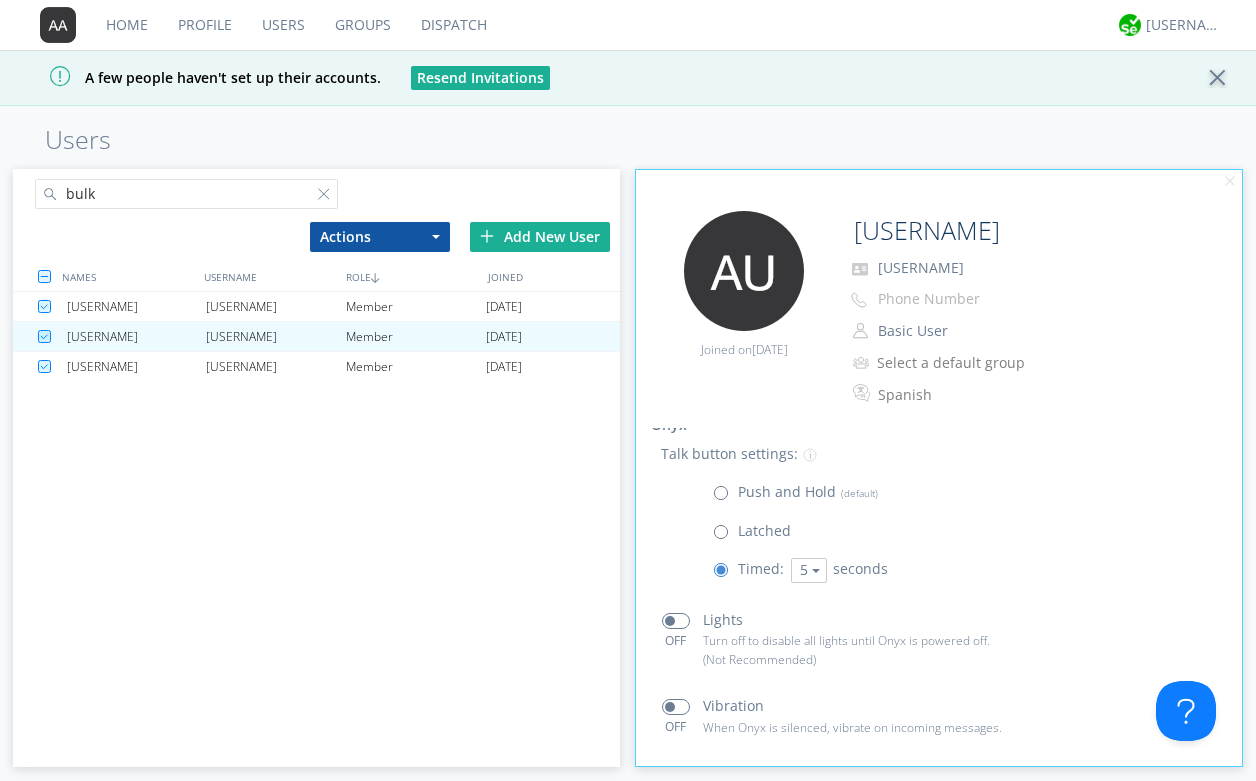 scroll, scrollTop: 294, scrollLeft: 0, axis: vertical 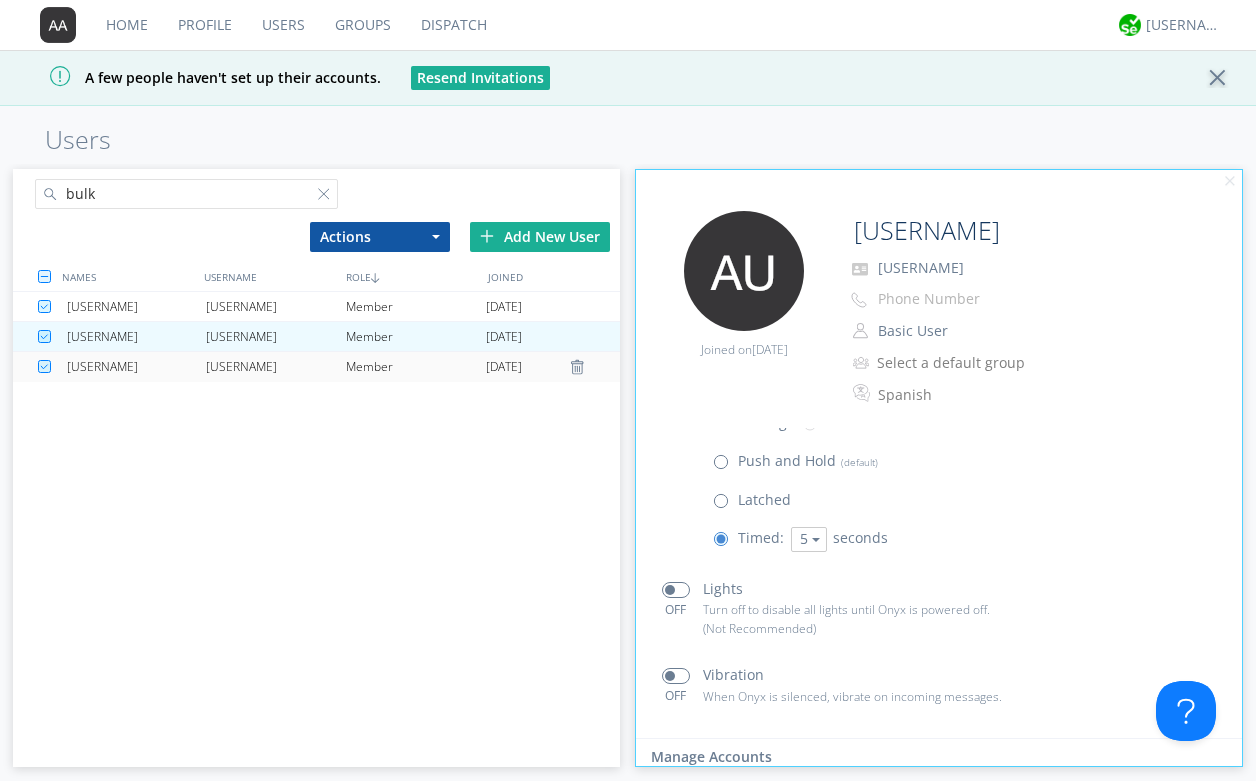 click on "Member" at bounding box center [416, 367] 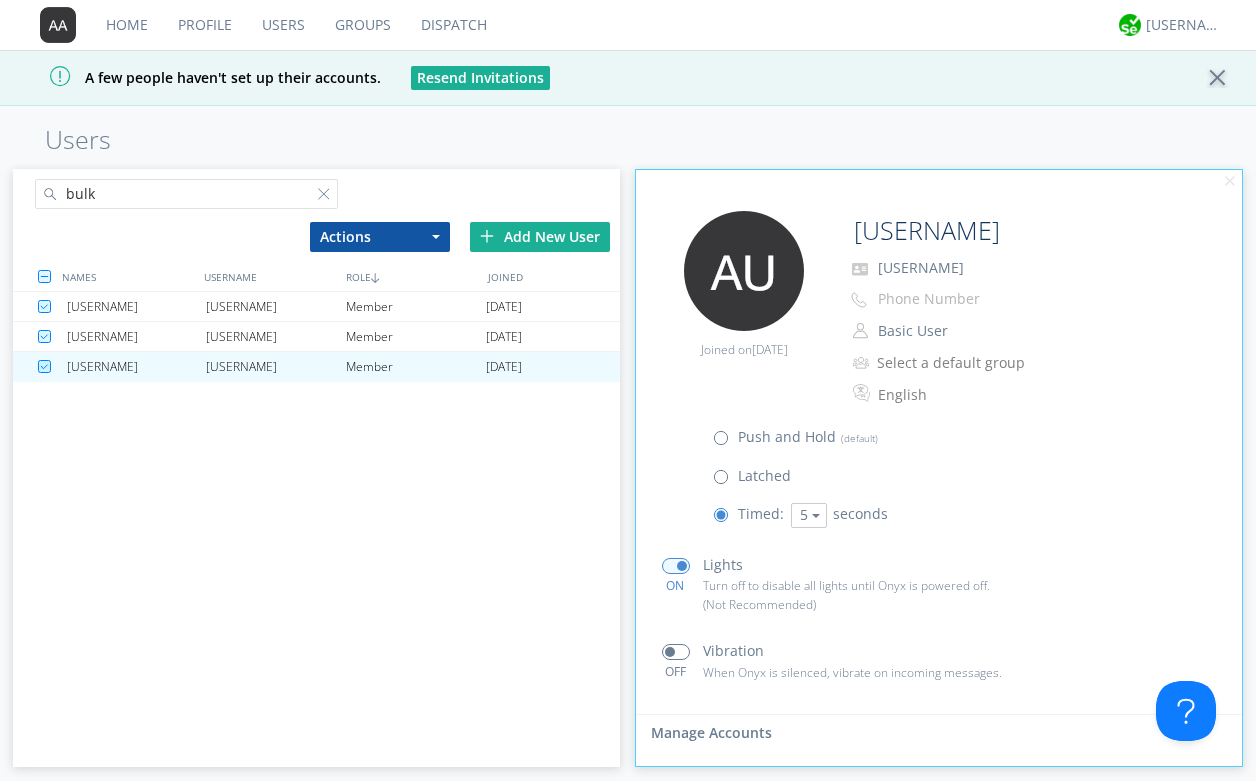 scroll, scrollTop: 354, scrollLeft: 0, axis: vertical 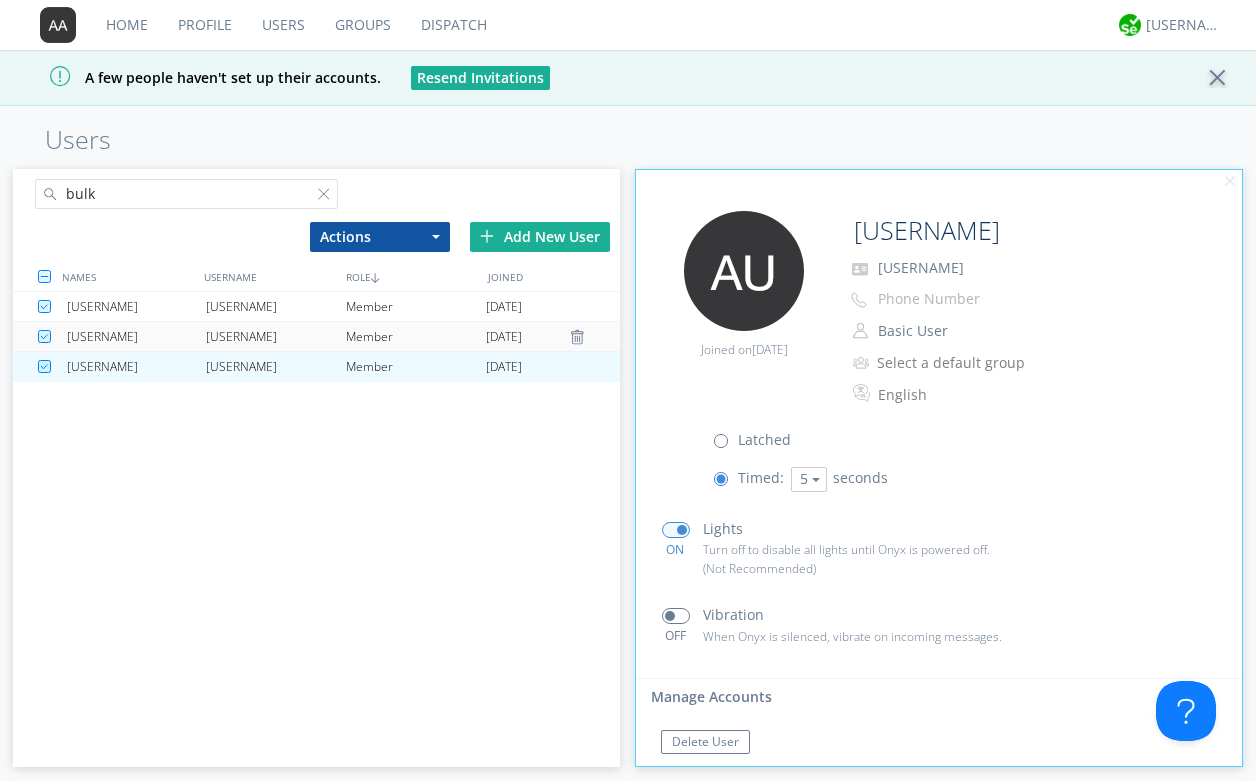 click on "Member" at bounding box center (416, 336) 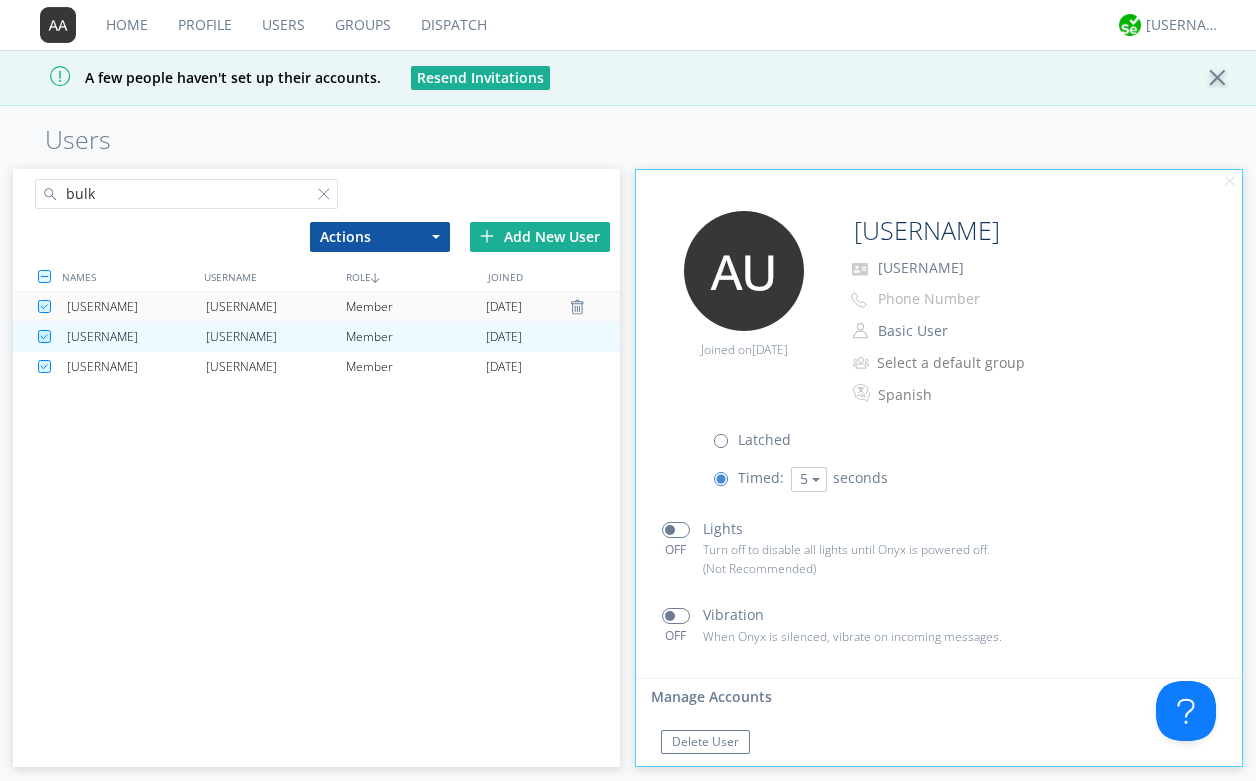 click on "Member" at bounding box center [416, 306] 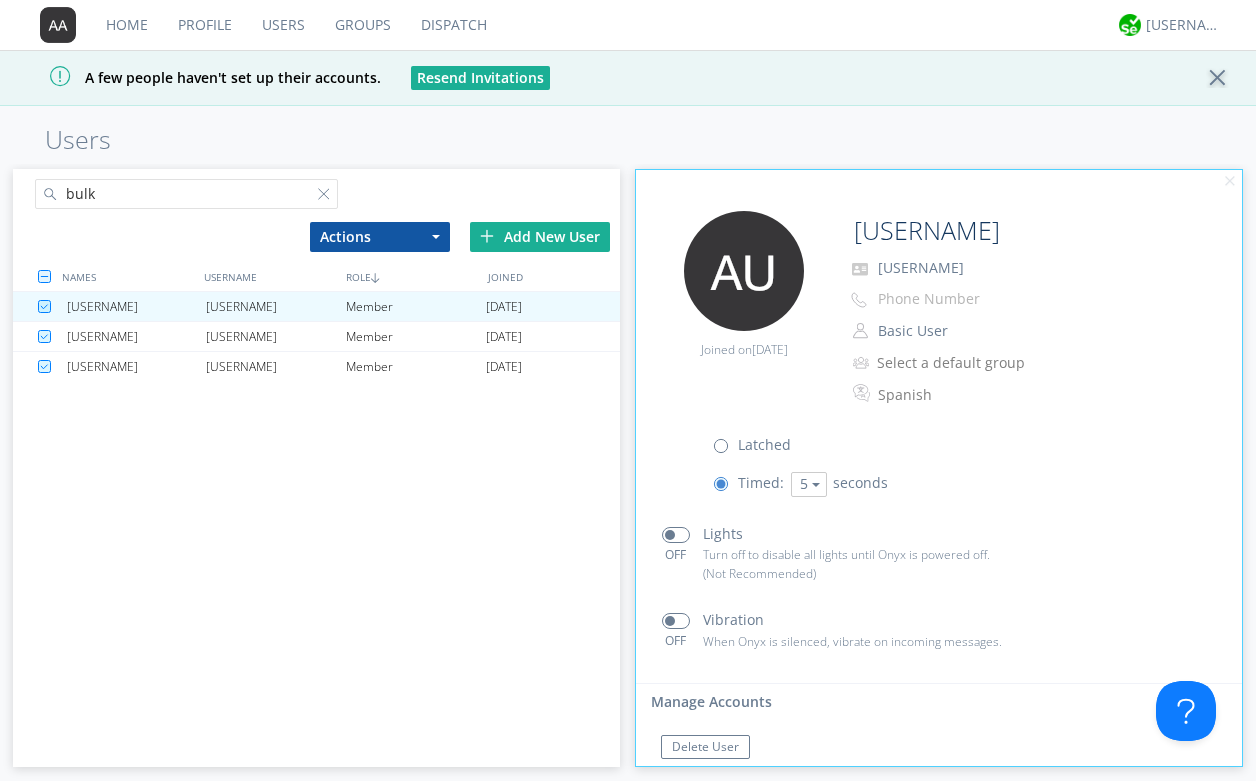 scroll, scrollTop: 389, scrollLeft: 0, axis: vertical 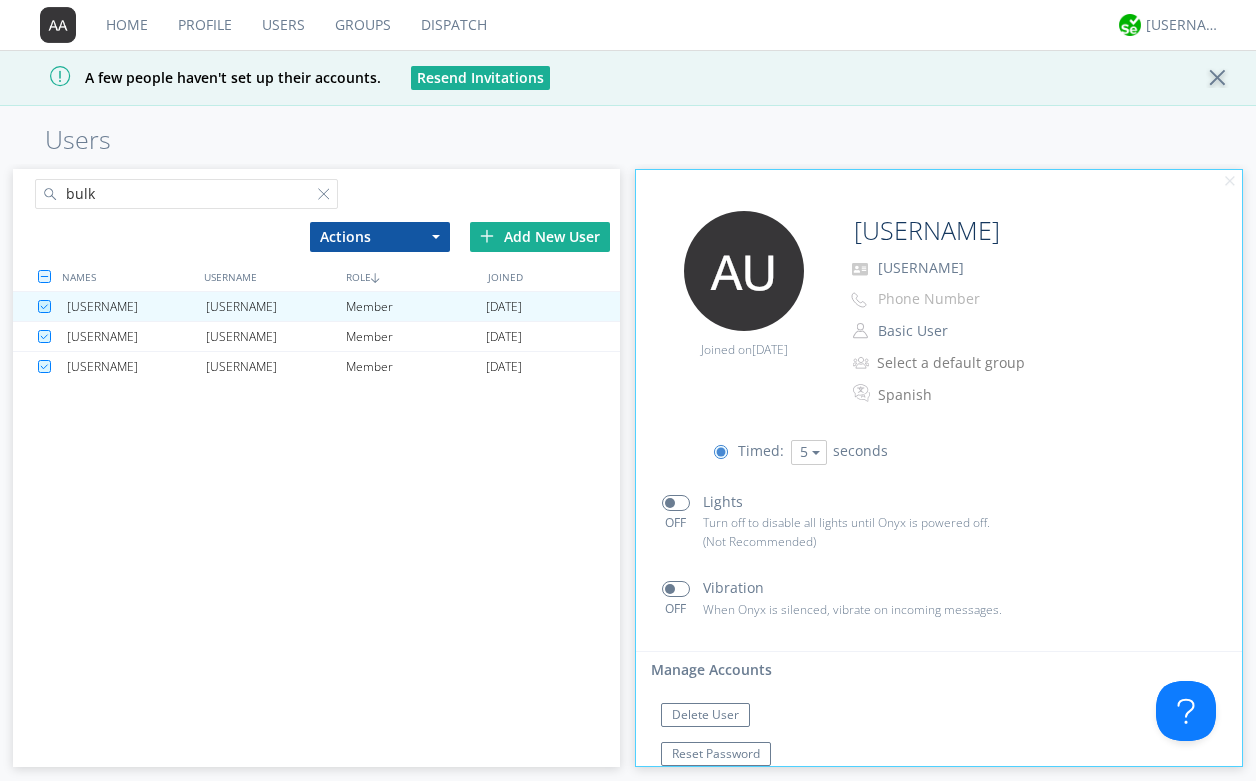 click on "Actions" at bounding box center (380, 237) 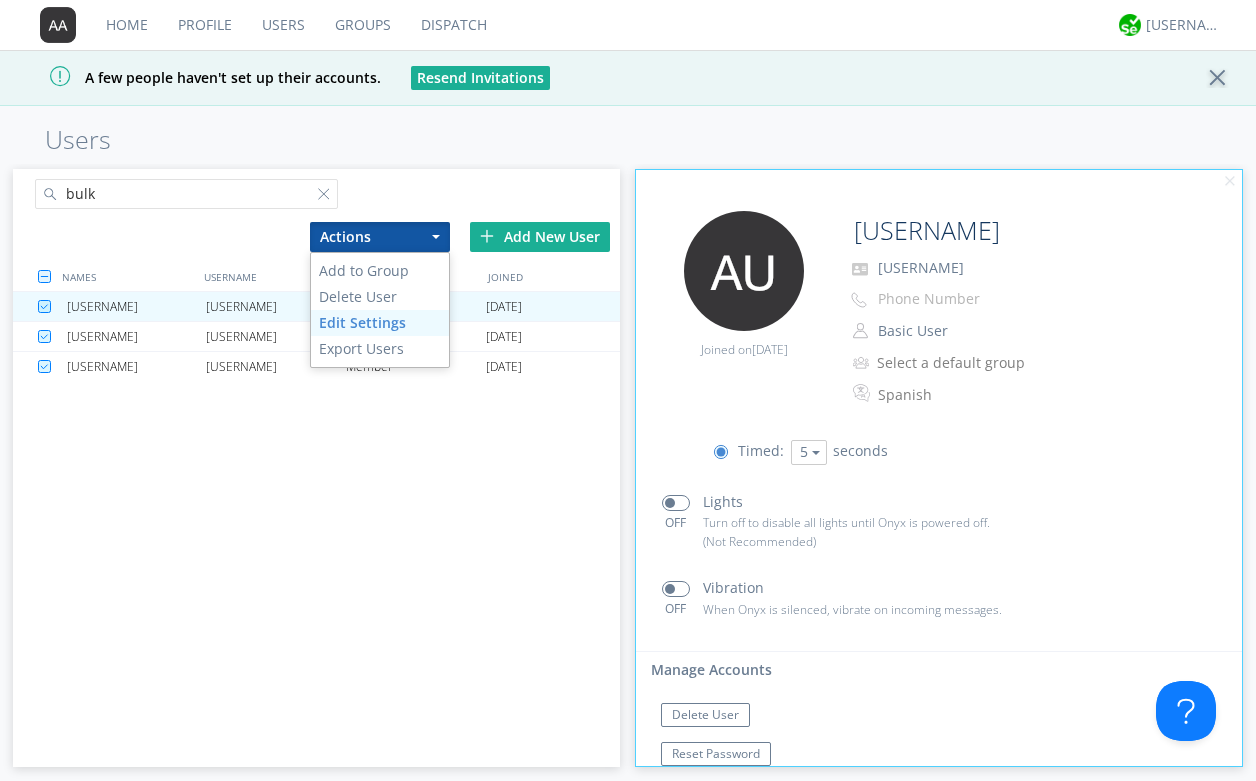 click on "Edit Settings" at bounding box center (380, 323) 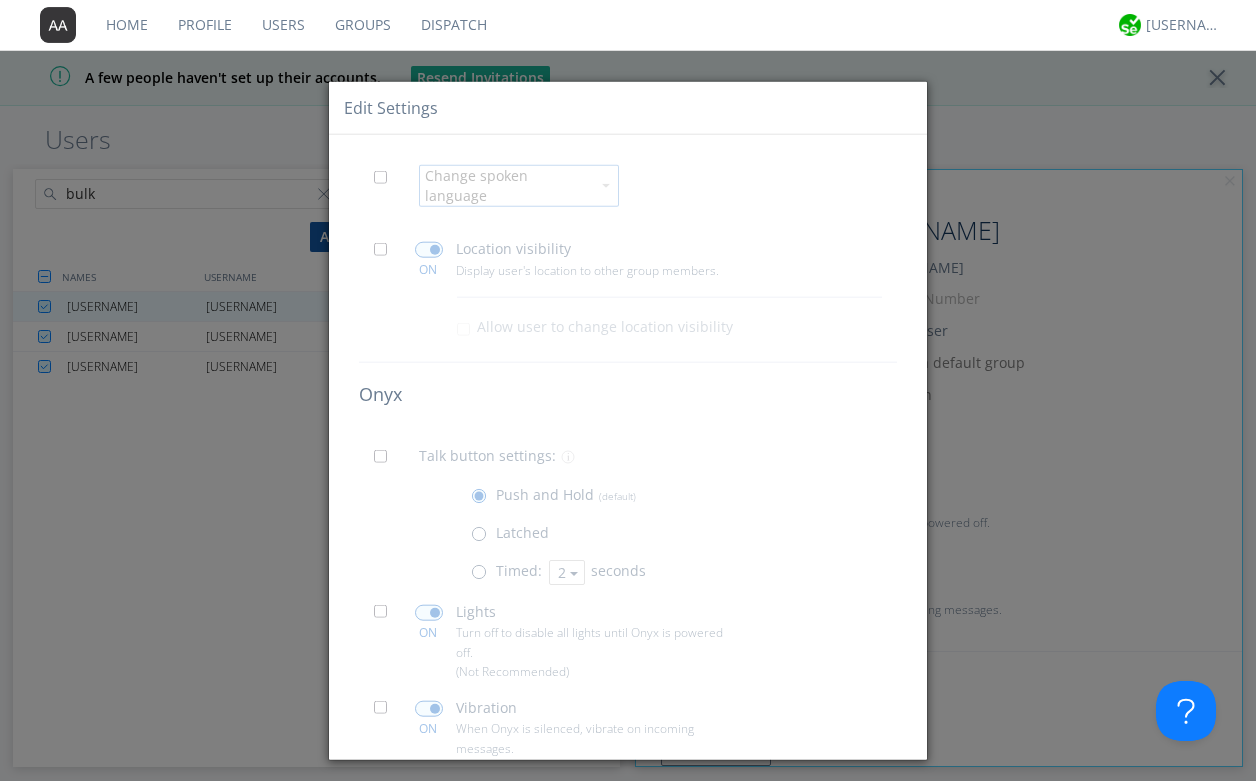 click at bounding box center (386, 462) 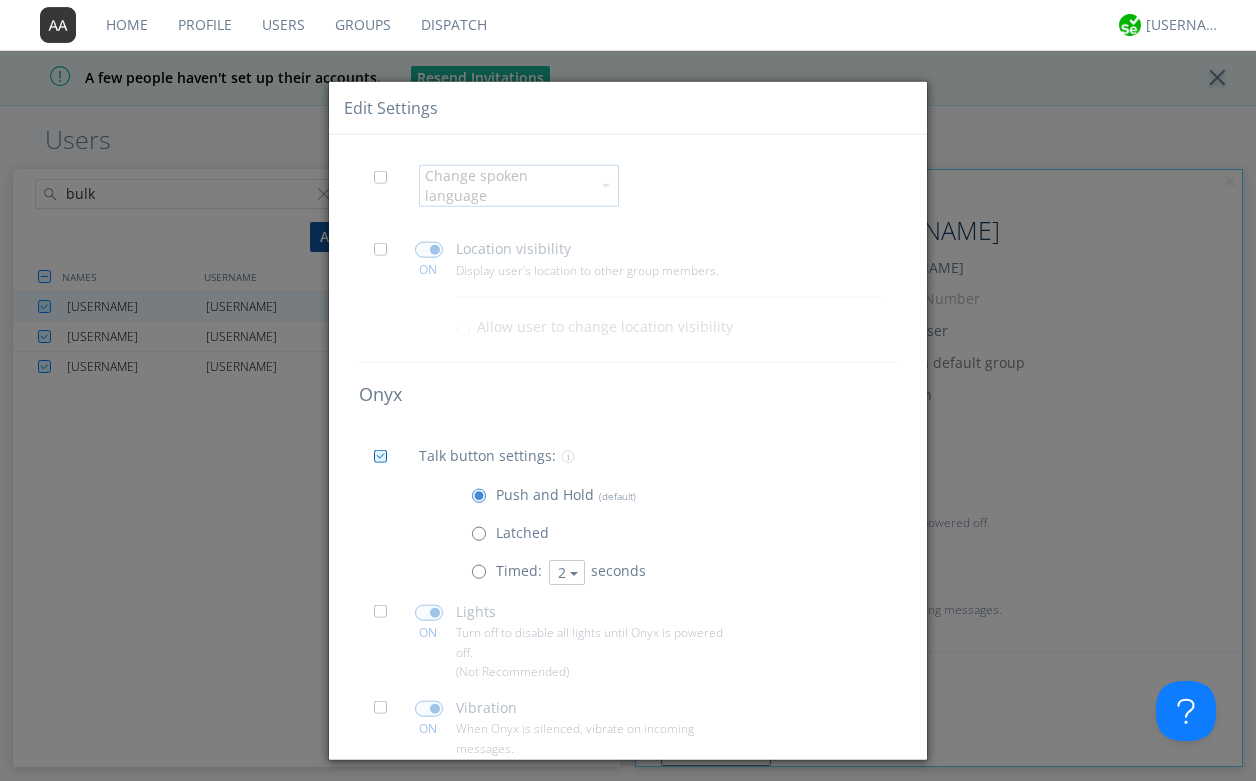 scroll, scrollTop: 92, scrollLeft: 0, axis: vertical 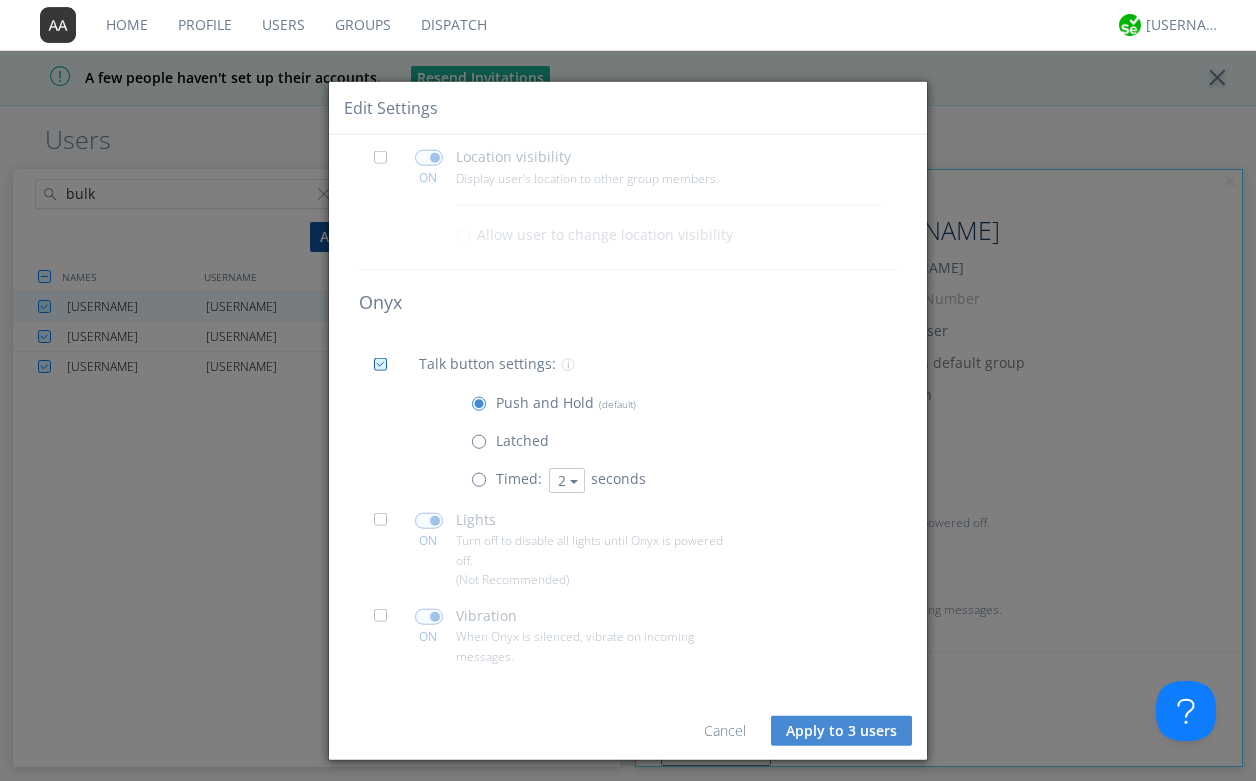 click on "Apply to 3 users" at bounding box center (841, 730) 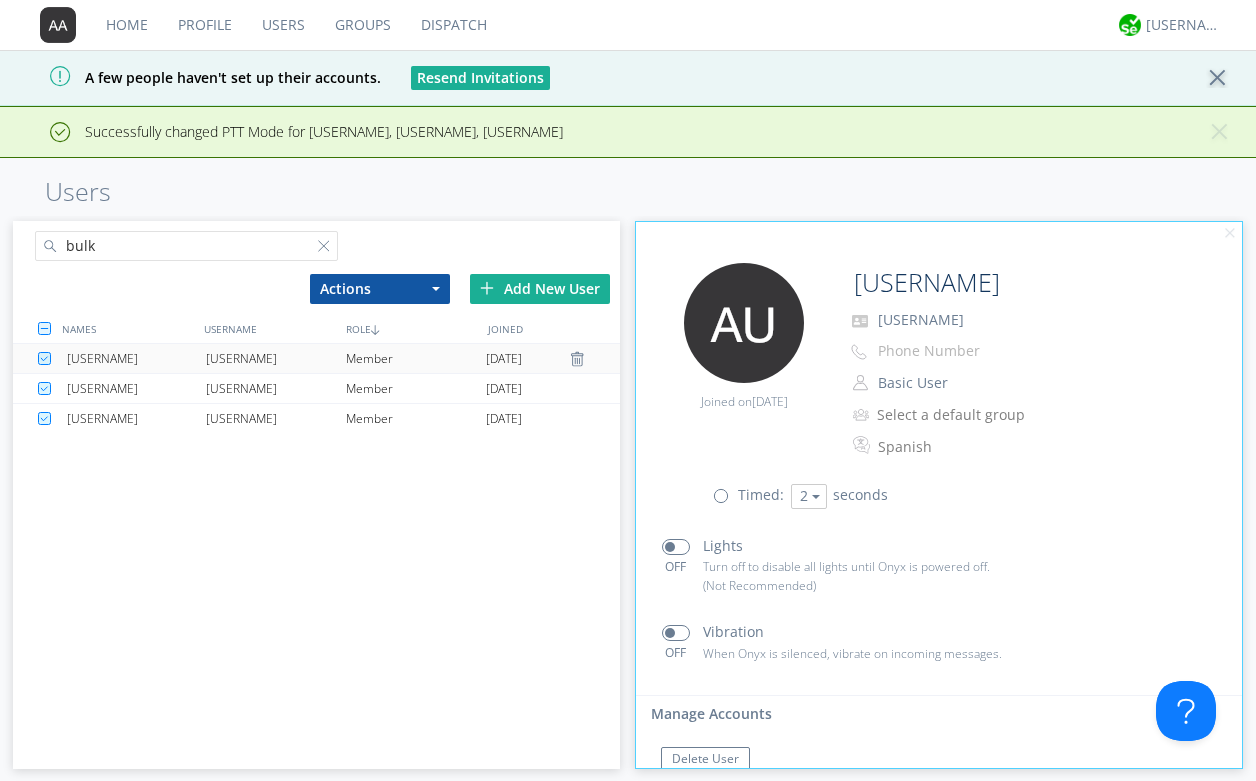 click on "automation+userbulksettings+1754436943" at bounding box center (276, 358) 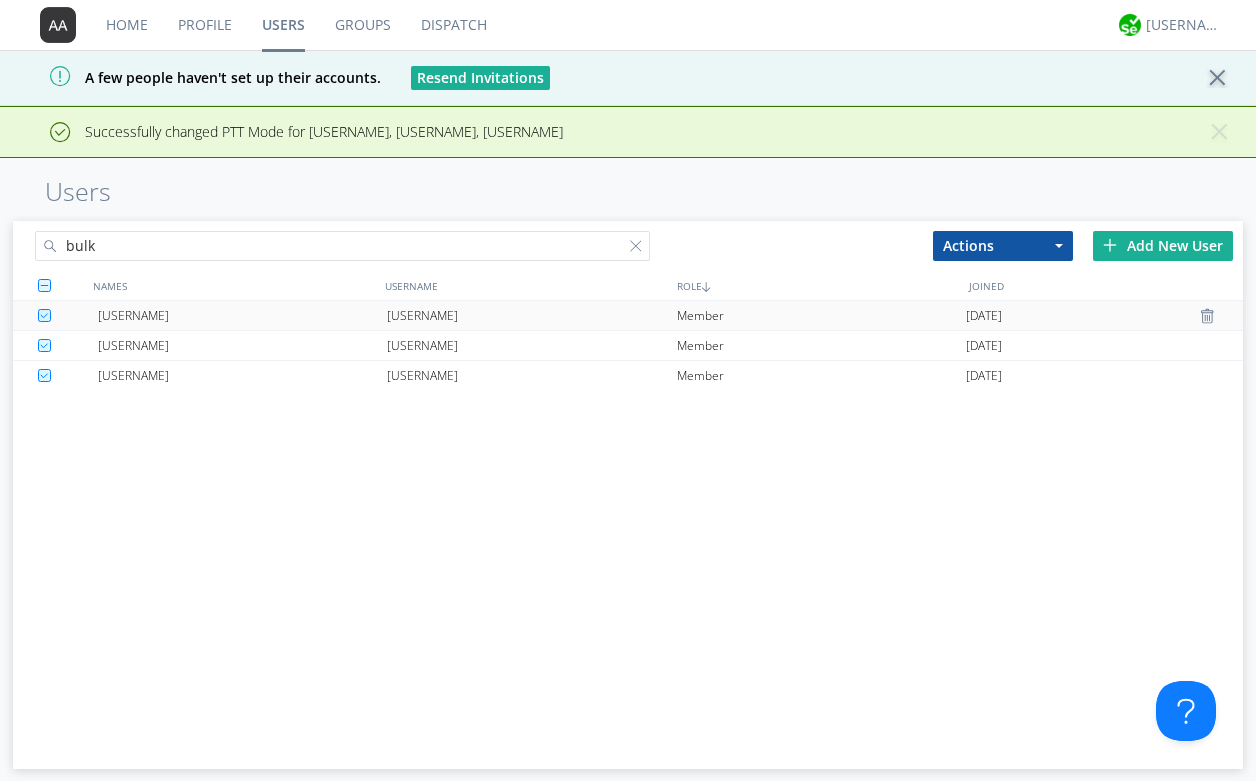 click on "automation+userbulksettings+1754436943" at bounding box center (242, 315) 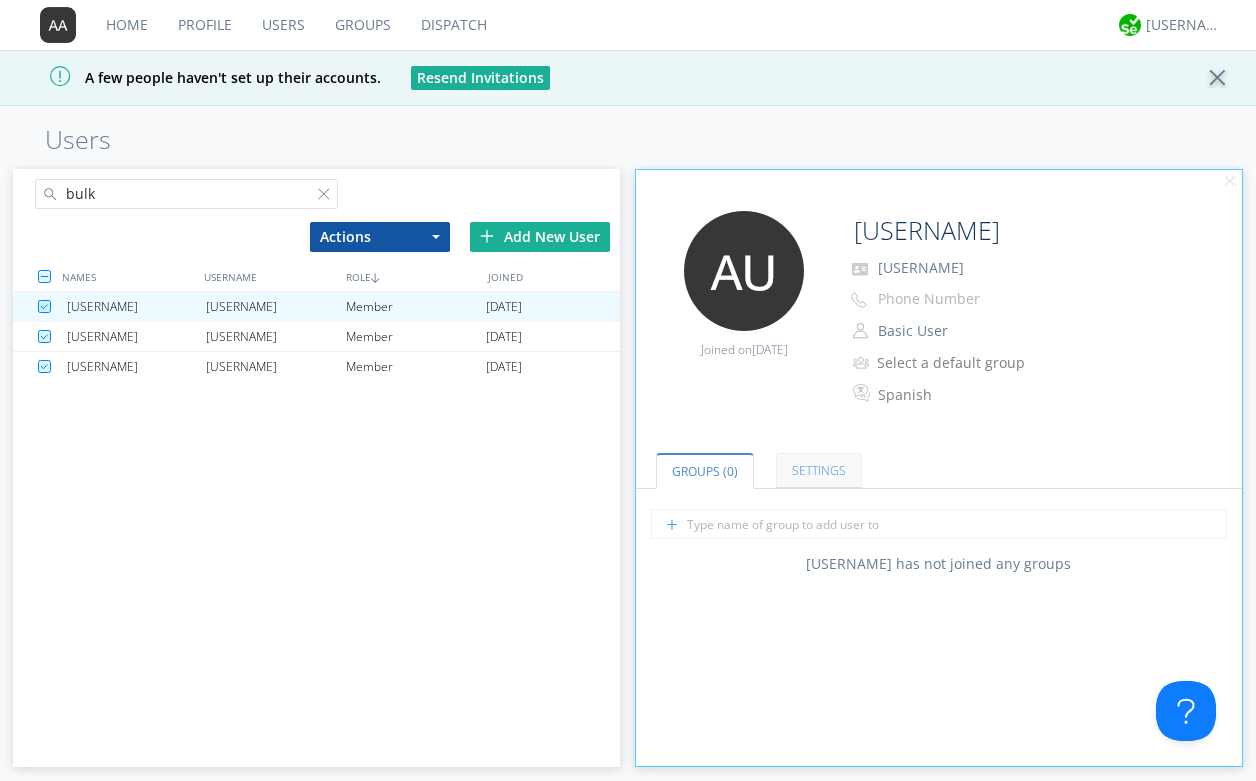 click on "Settings" at bounding box center (819, 470) 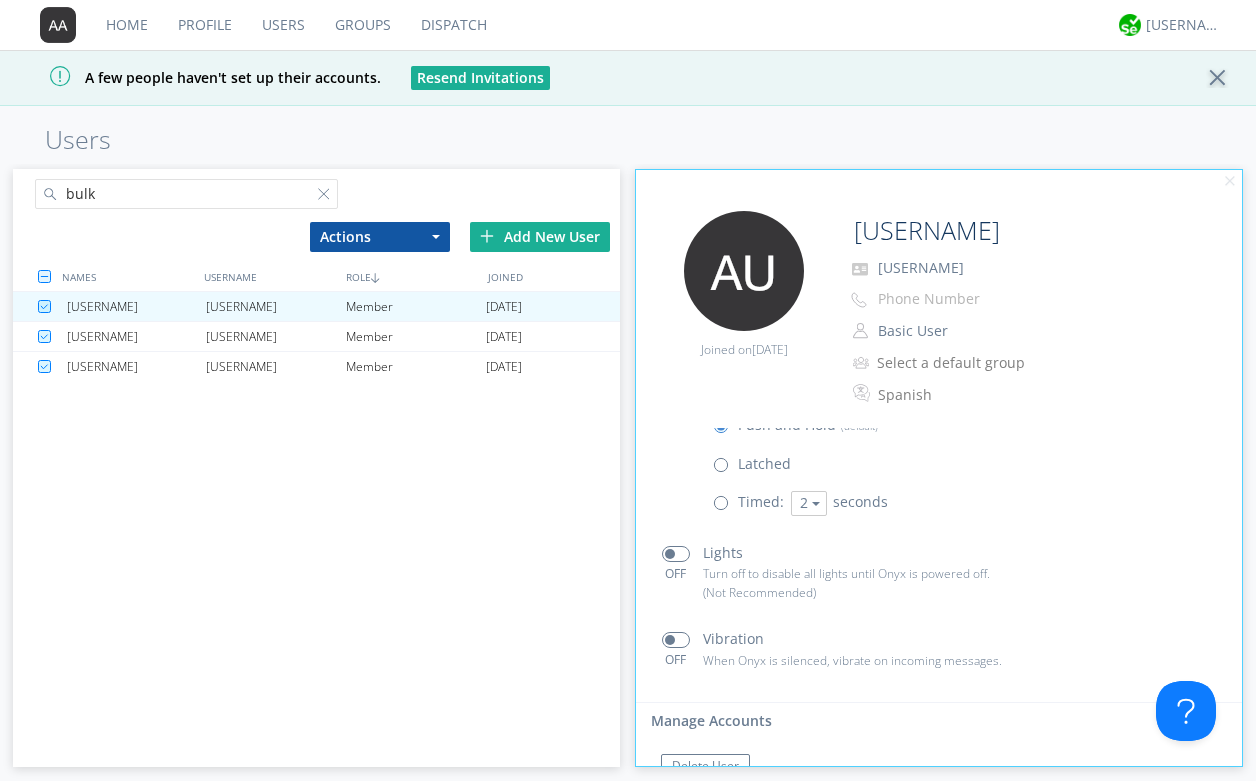 scroll, scrollTop: 380, scrollLeft: 0, axis: vertical 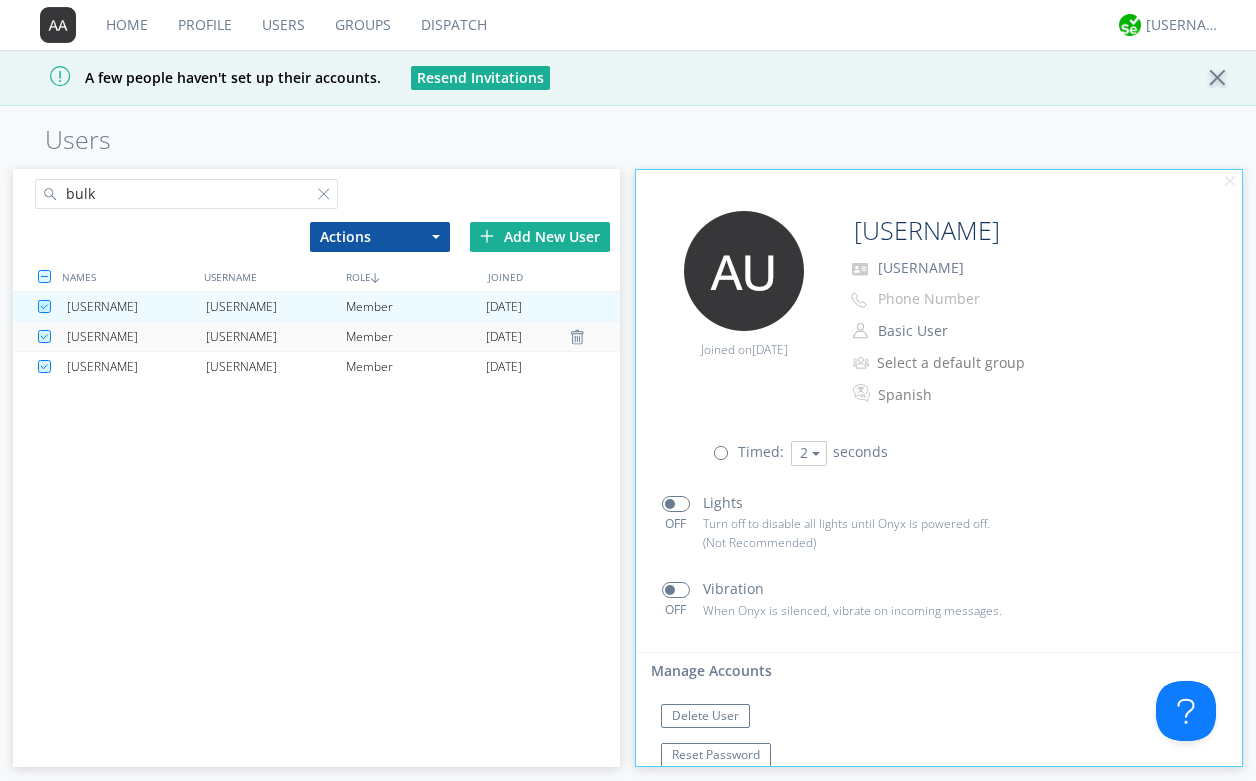 click on "automation+userbulksettings+1754436939" at bounding box center (276, 336) 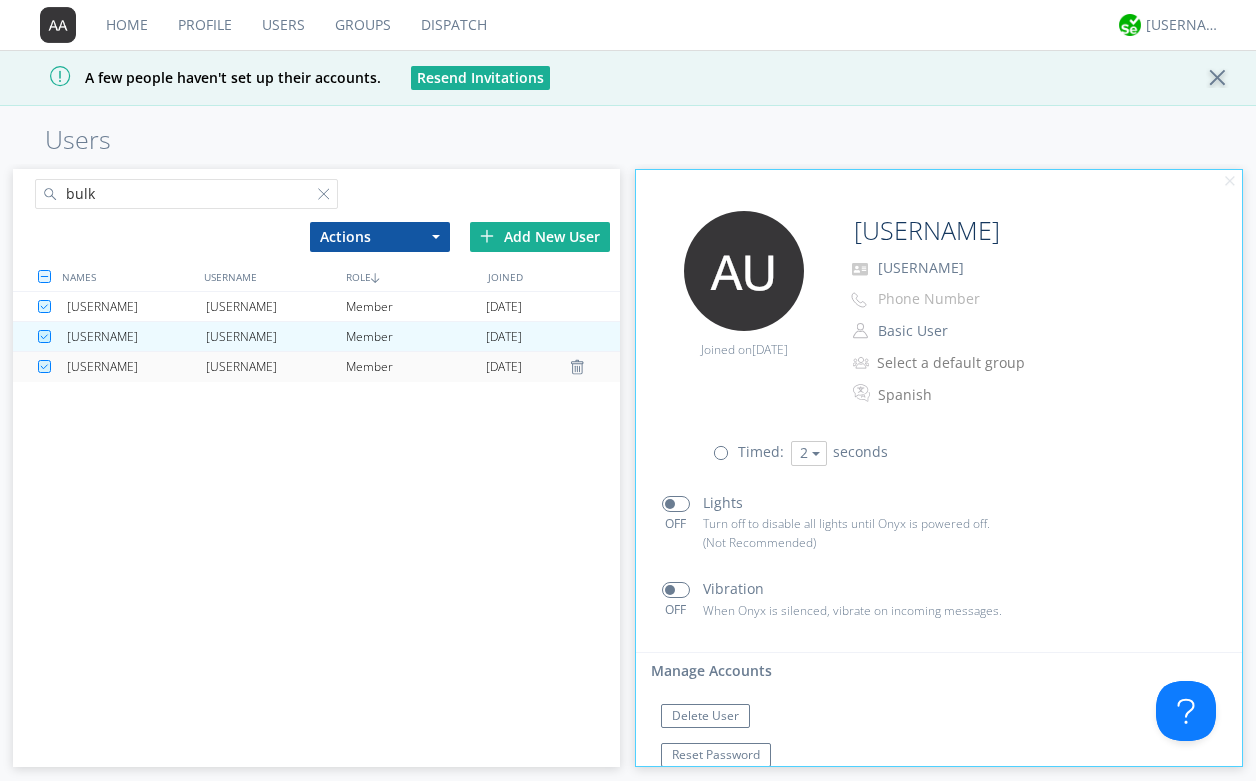 click on "automation+userbulksettings+1754436935" at bounding box center [276, 367] 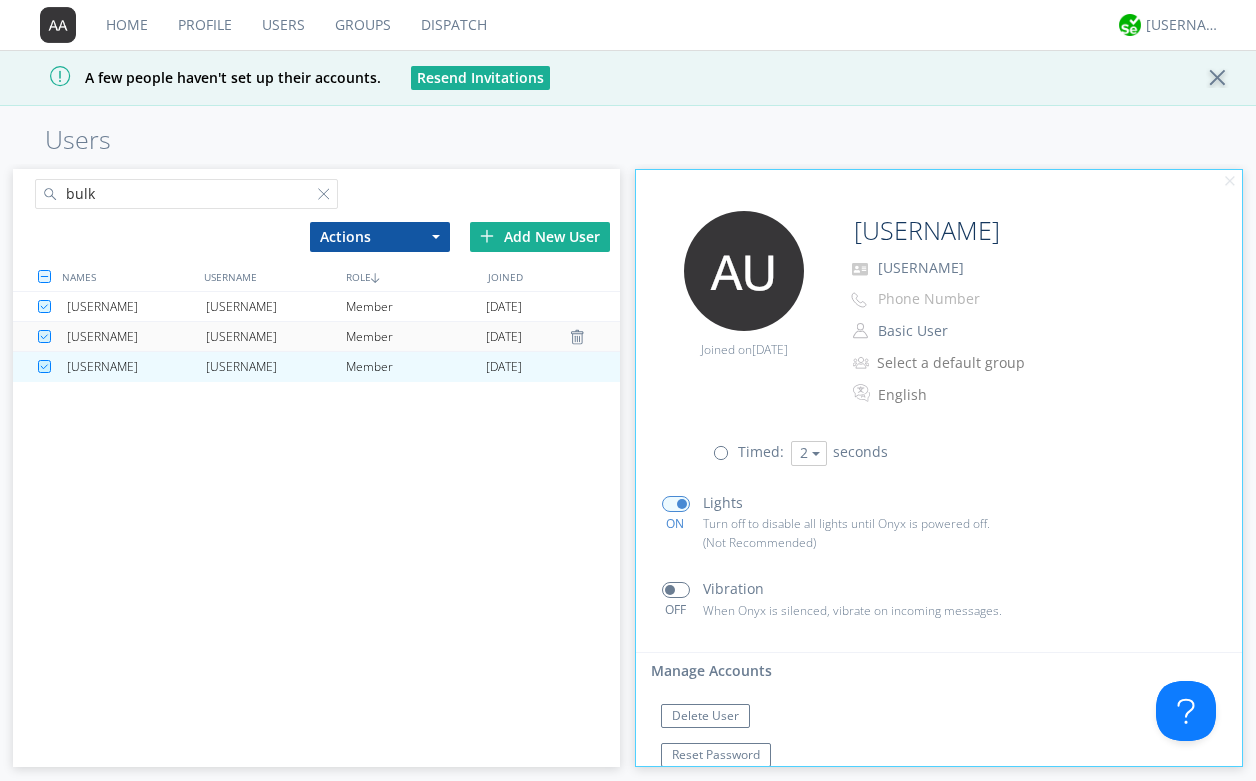 click on "automation+userbulksettings+1754436939" at bounding box center [276, 336] 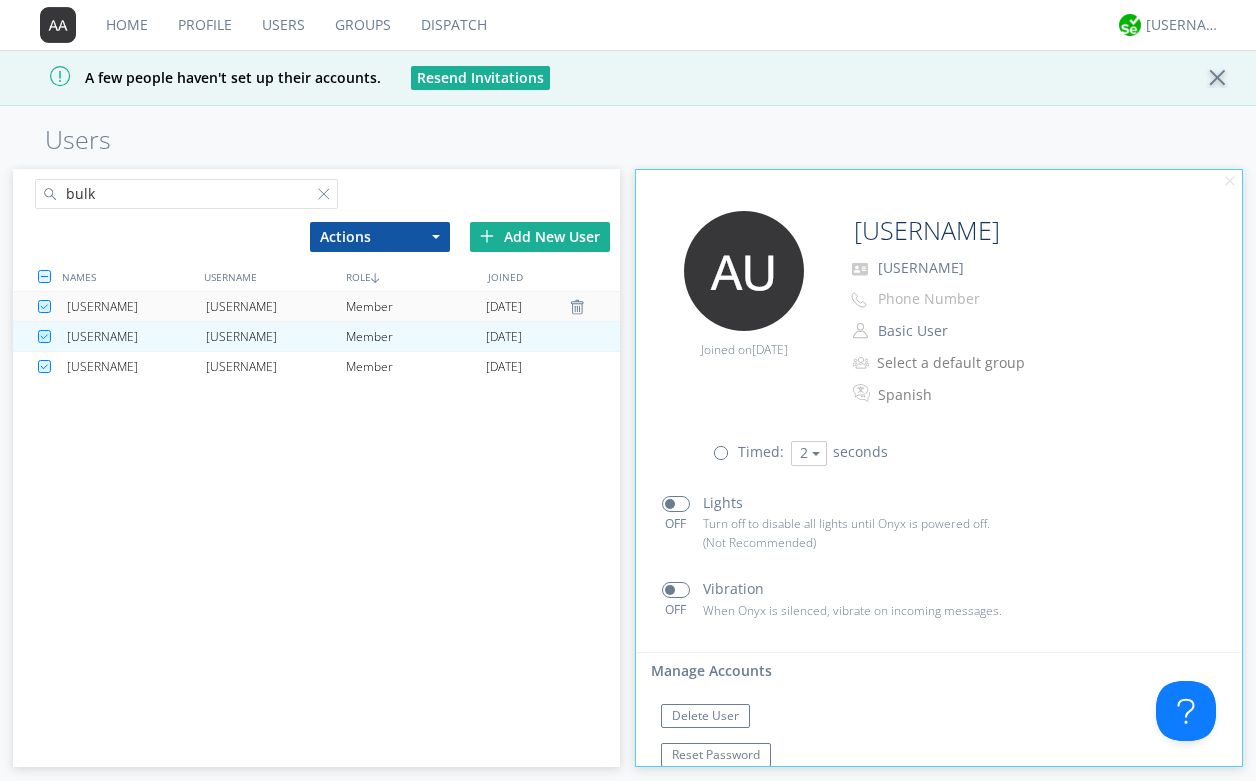 click on "automation+userbulksettings+1754436943" at bounding box center [276, 306] 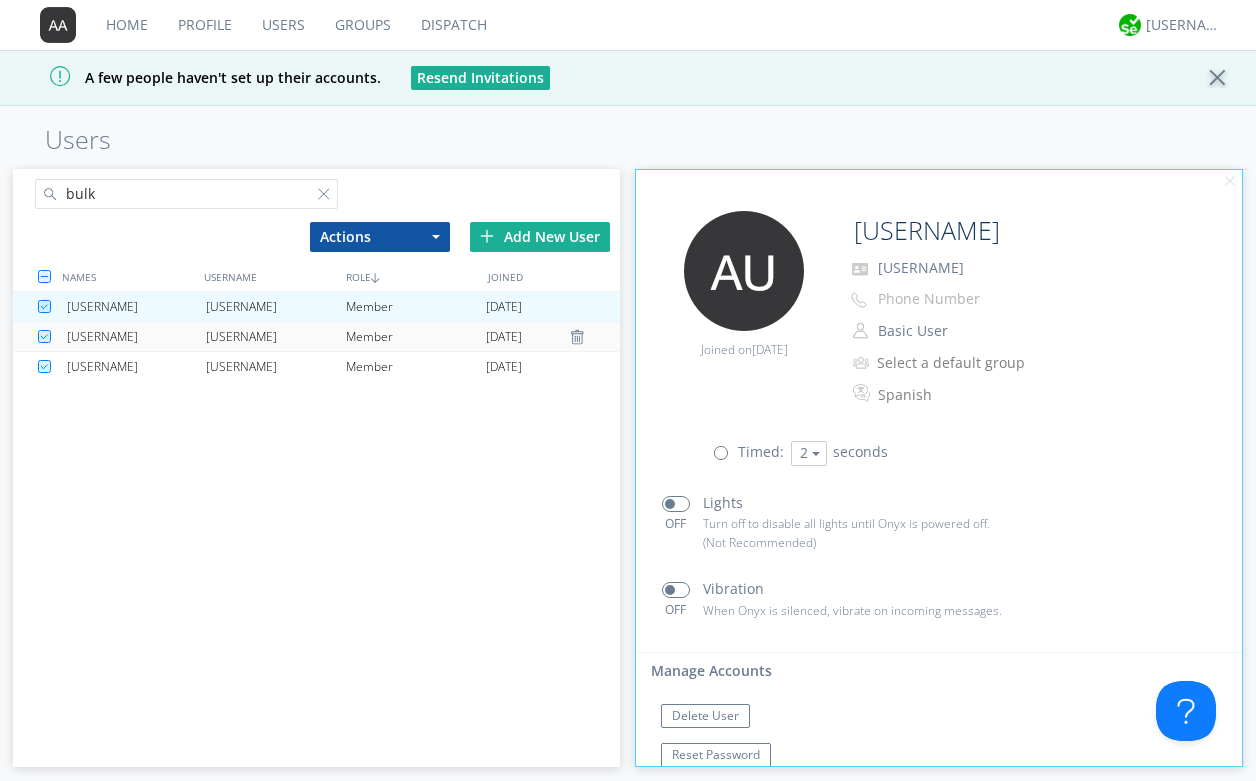 click on "automation+userbulksettings+1754436939" at bounding box center [276, 336] 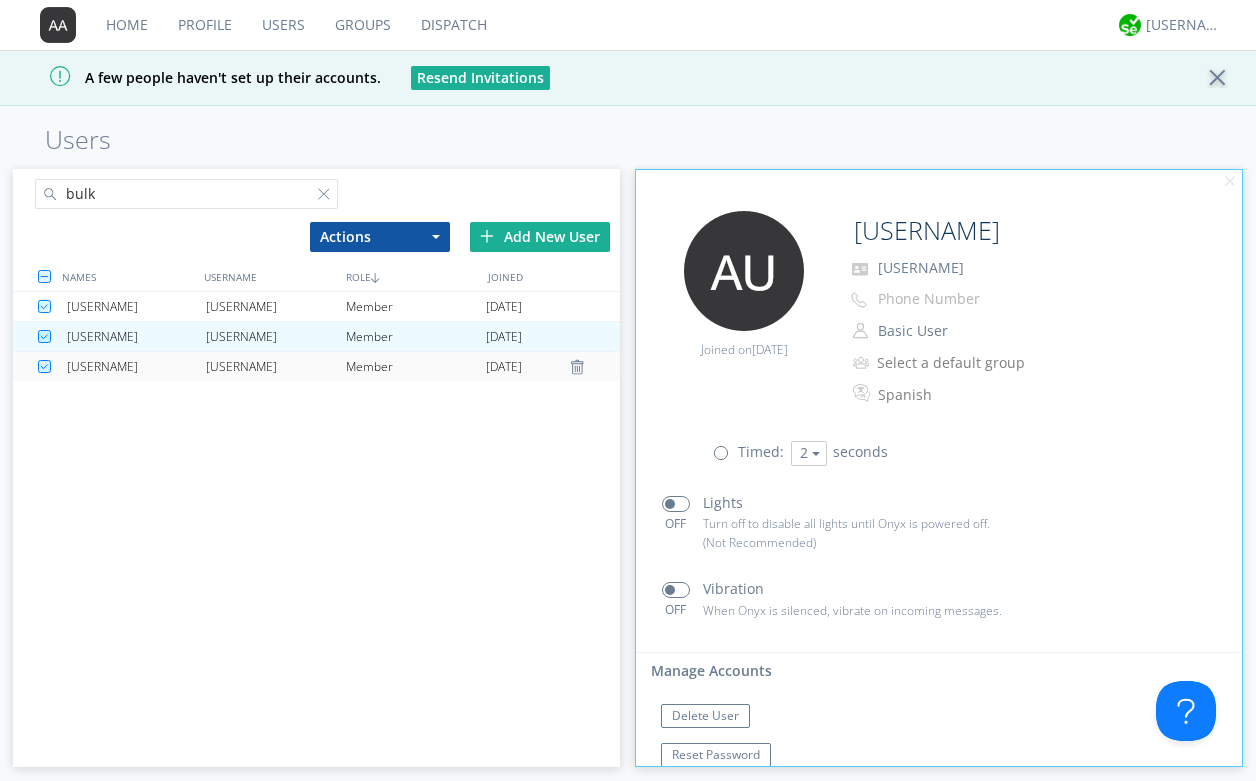 click on "automation+userbulksettings+1754436935" at bounding box center (276, 367) 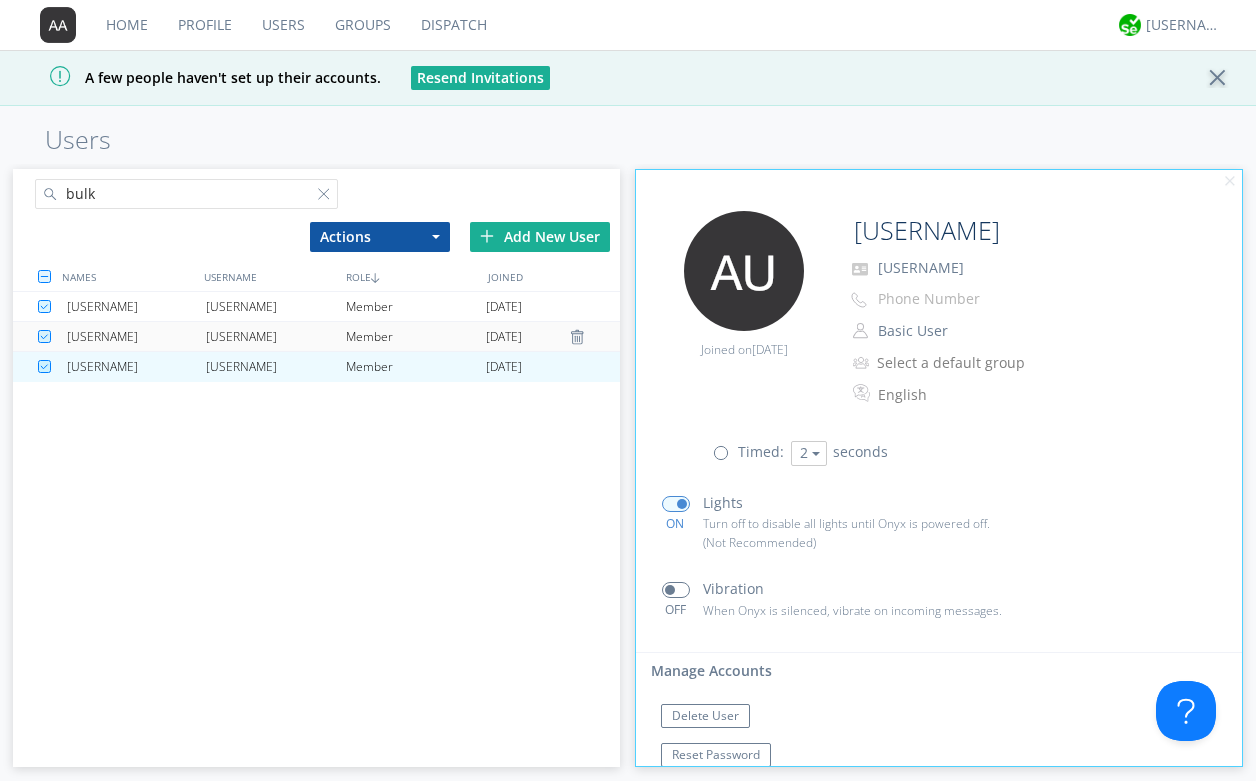 click on "automation+userbulksettings+1754436939" at bounding box center [276, 336] 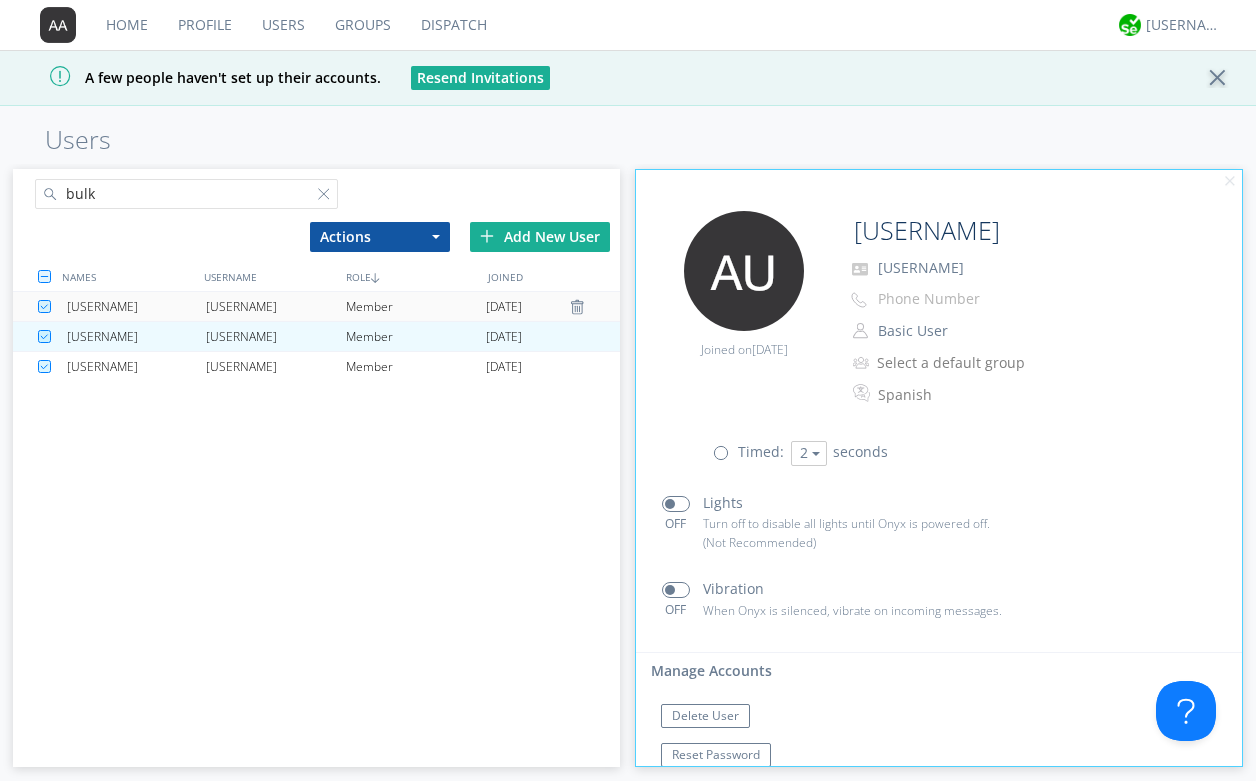 click on "automation+userbulksettings+1754436943" at bounding box center [276, 306] 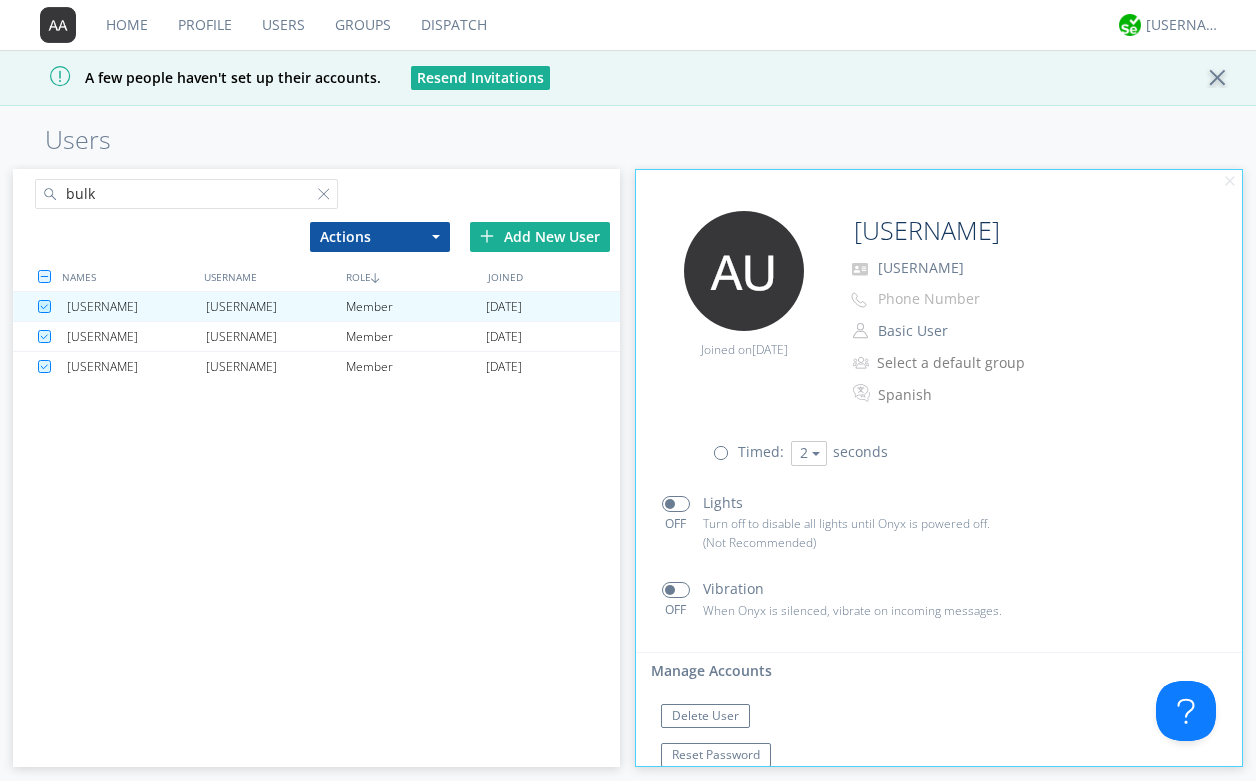 click on "Actions" at bounding box center (380, 237) 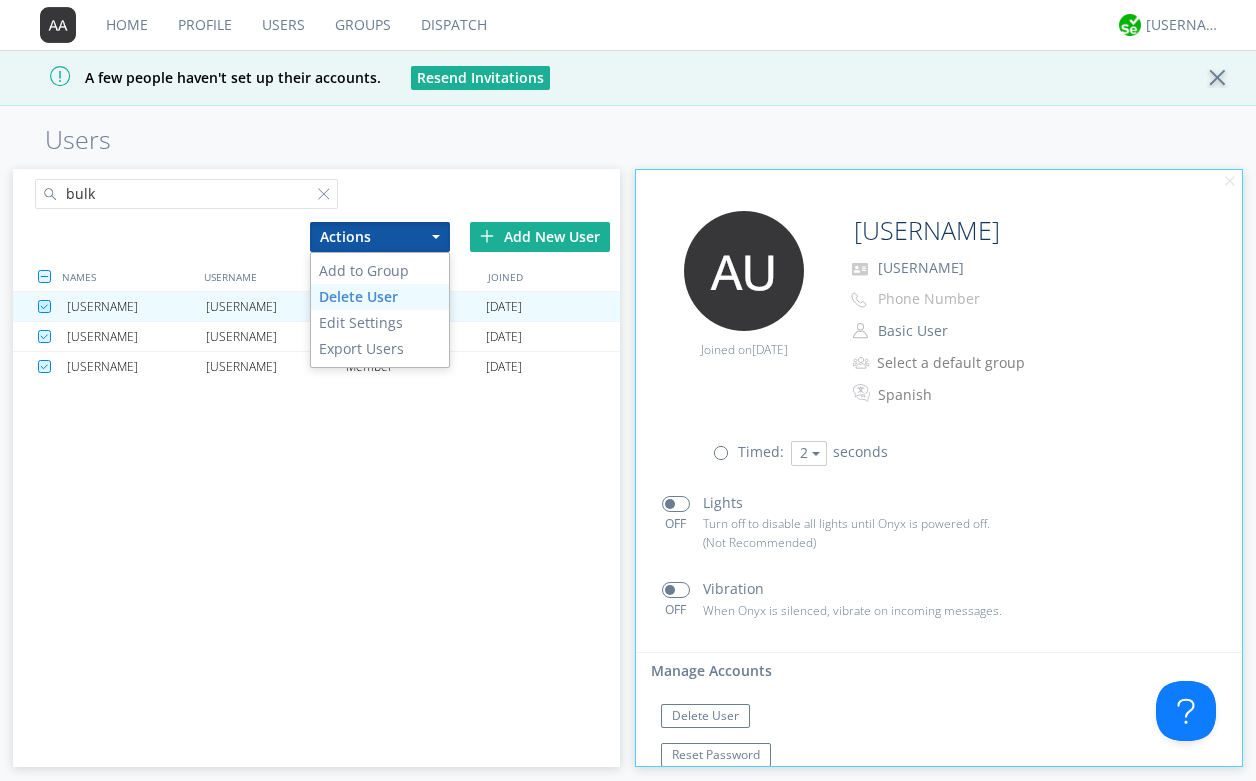 click on "Delete User" at bounding box center (380, 297) 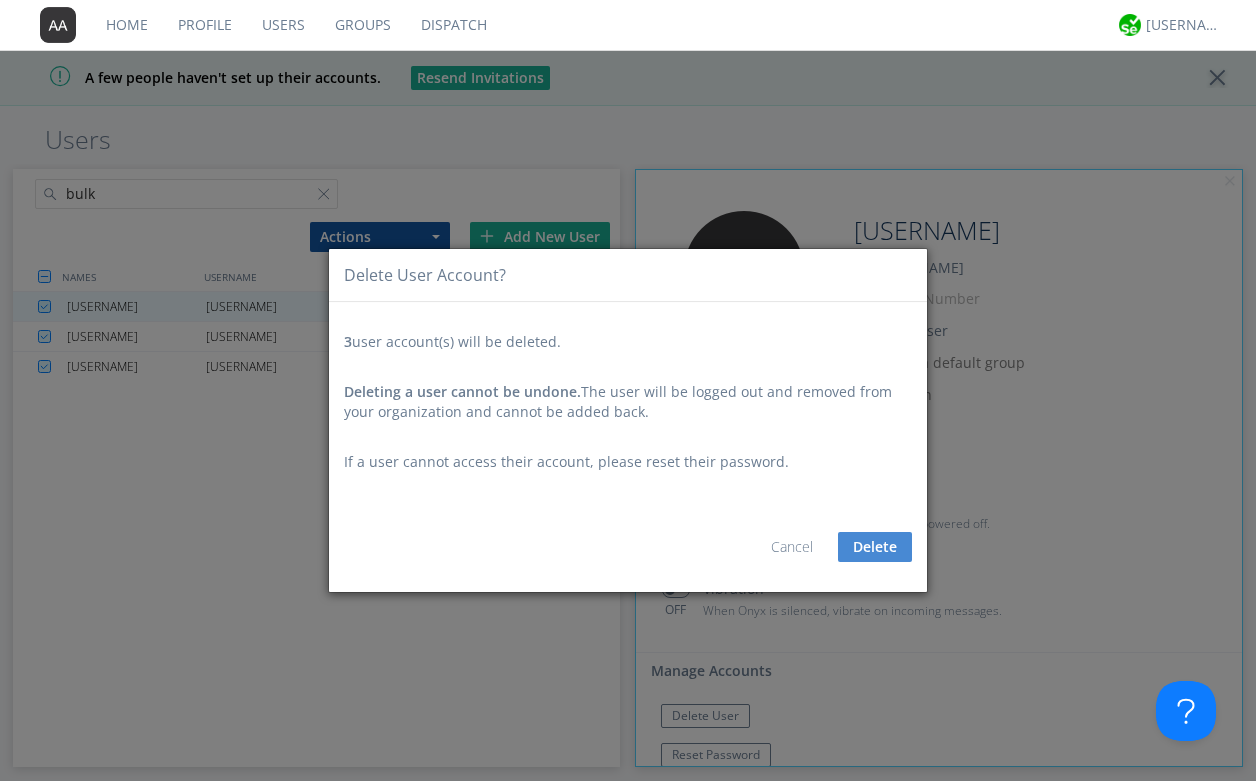 click on "Delete" at bounding box center [875, 547] 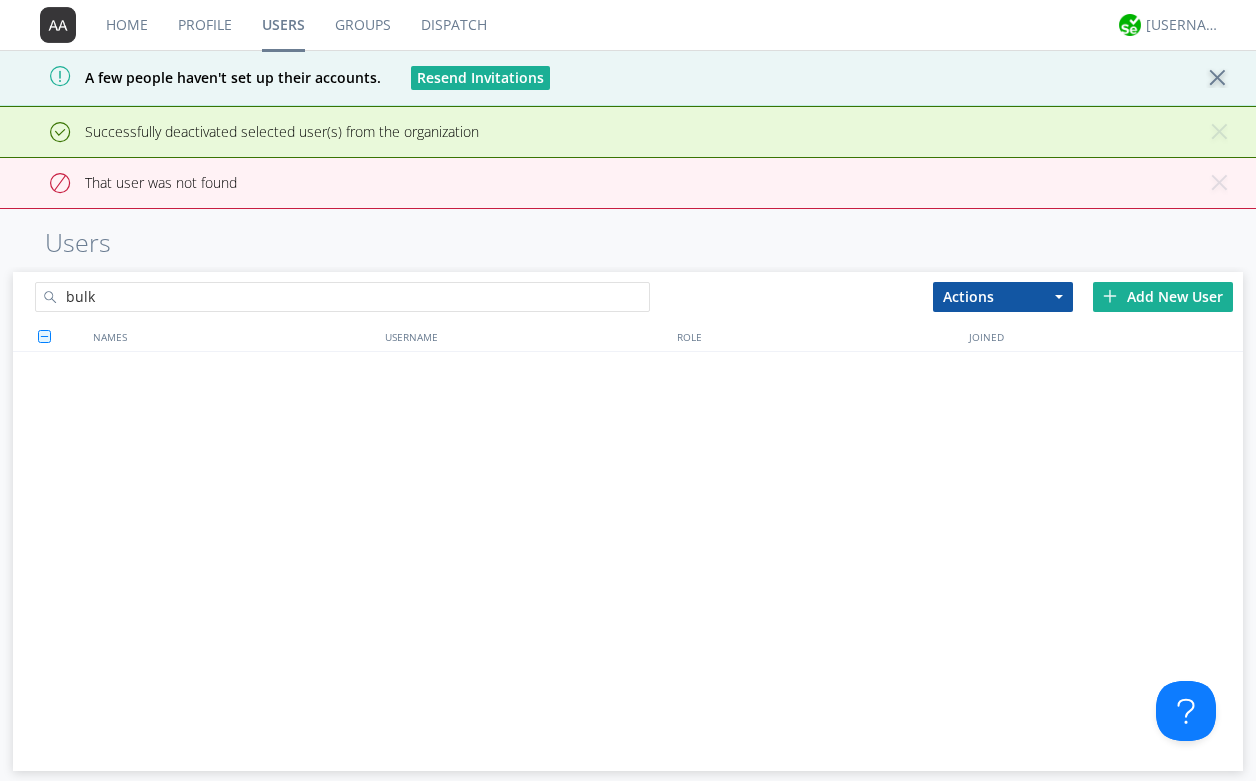 click at bounding box center [640, 301] 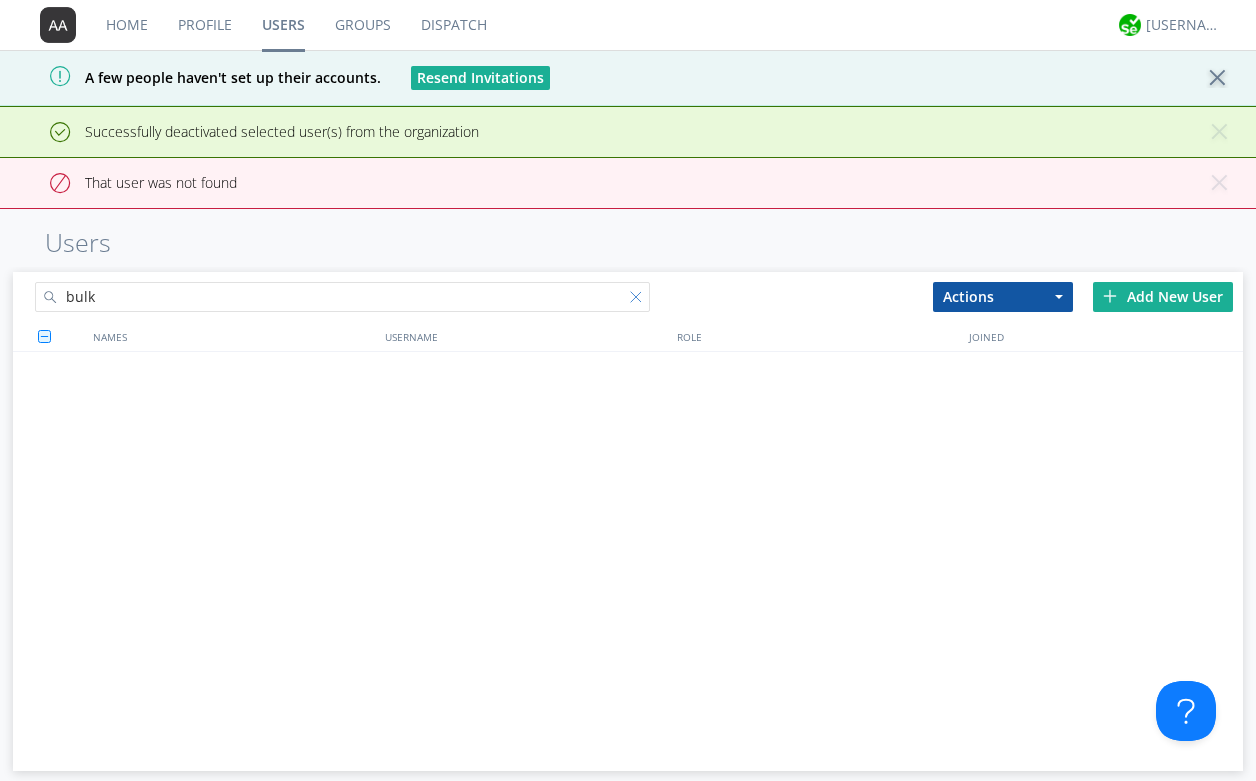 type 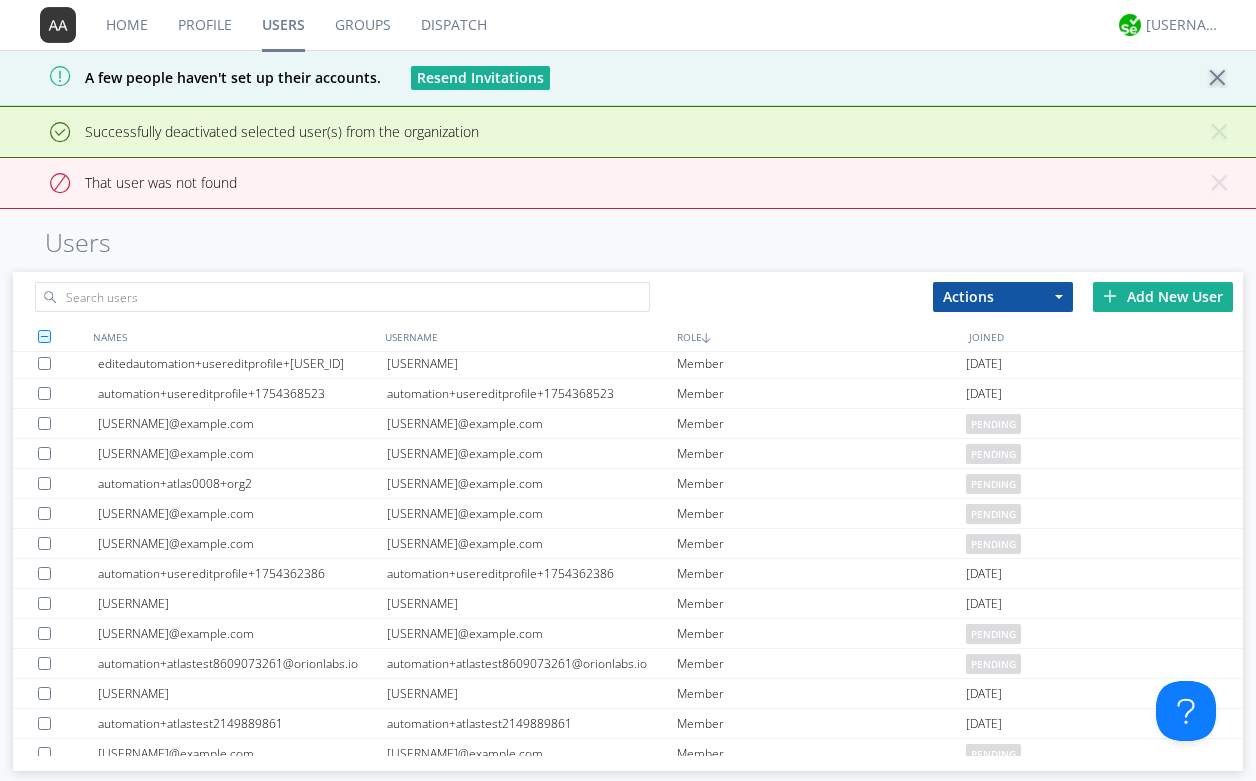 scroll, scrollTop: 0, scrollLeft: 0, axis: both 